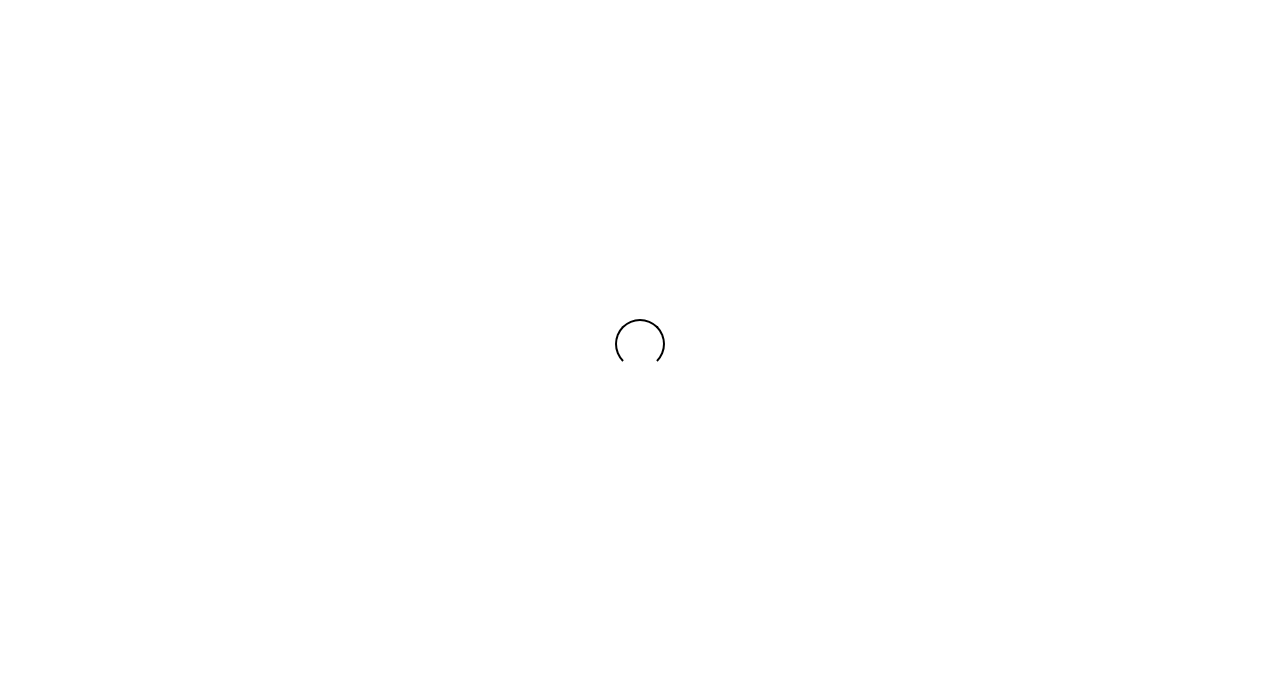 scroll, scrollTop: 0, scrollLeft: 0, axis: both 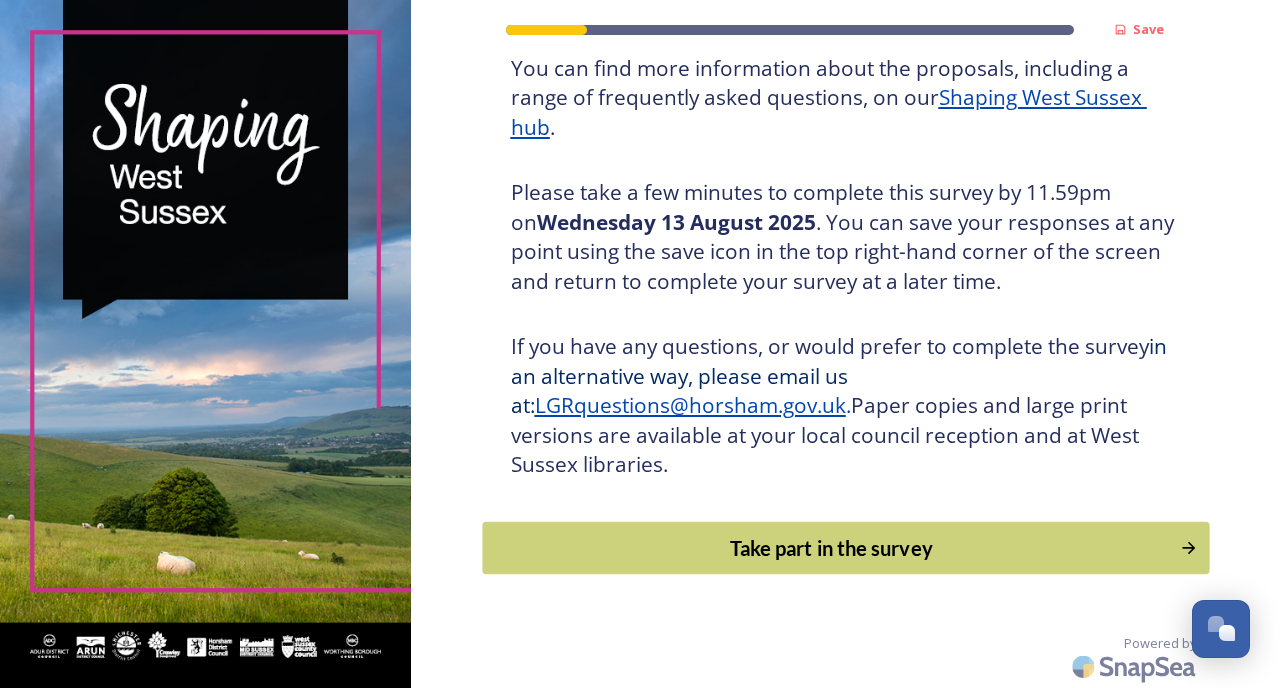 click on "Take part in the survey" at bounding box center [831, 548] 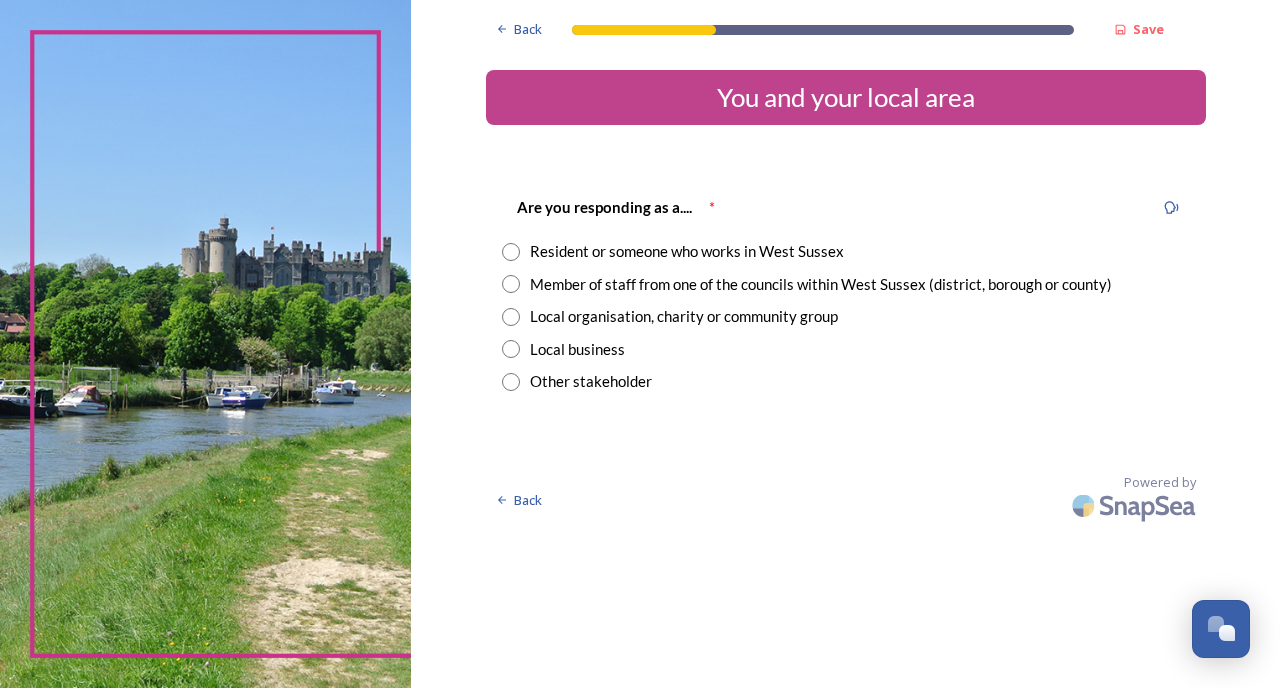 click at bounding box center [511, 284] 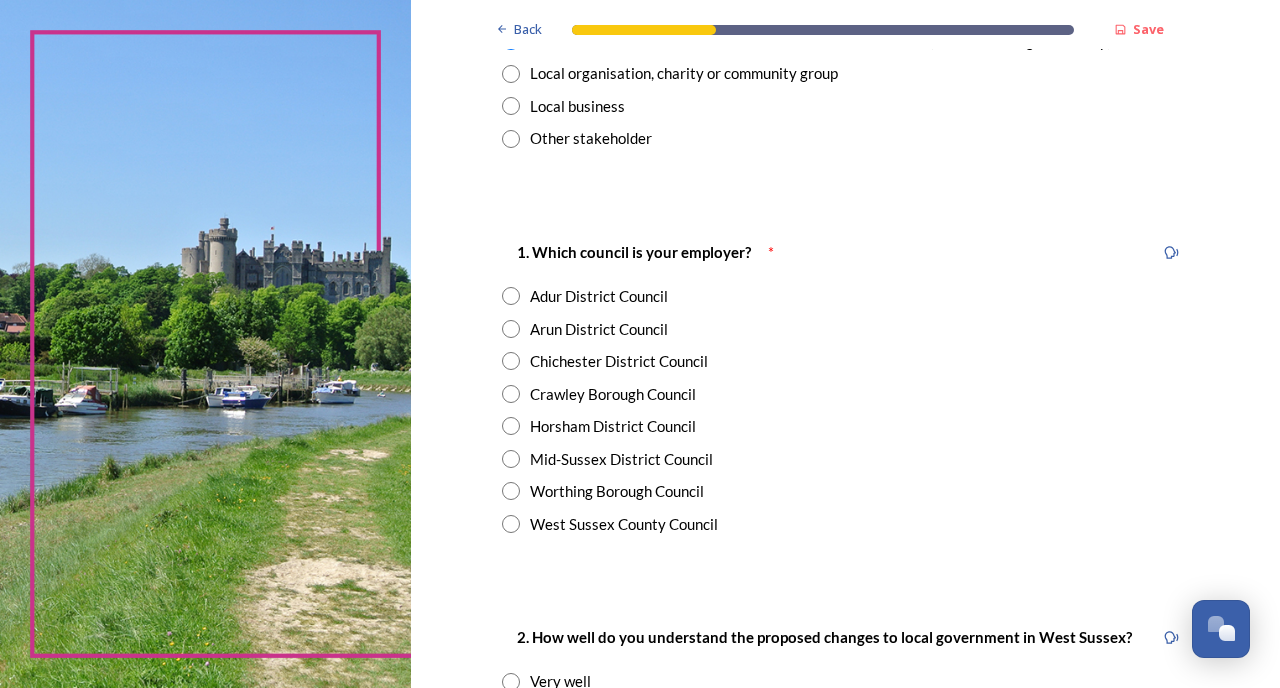scroll, scrollTop: 279, scrollLeft: 0, axis: vertical 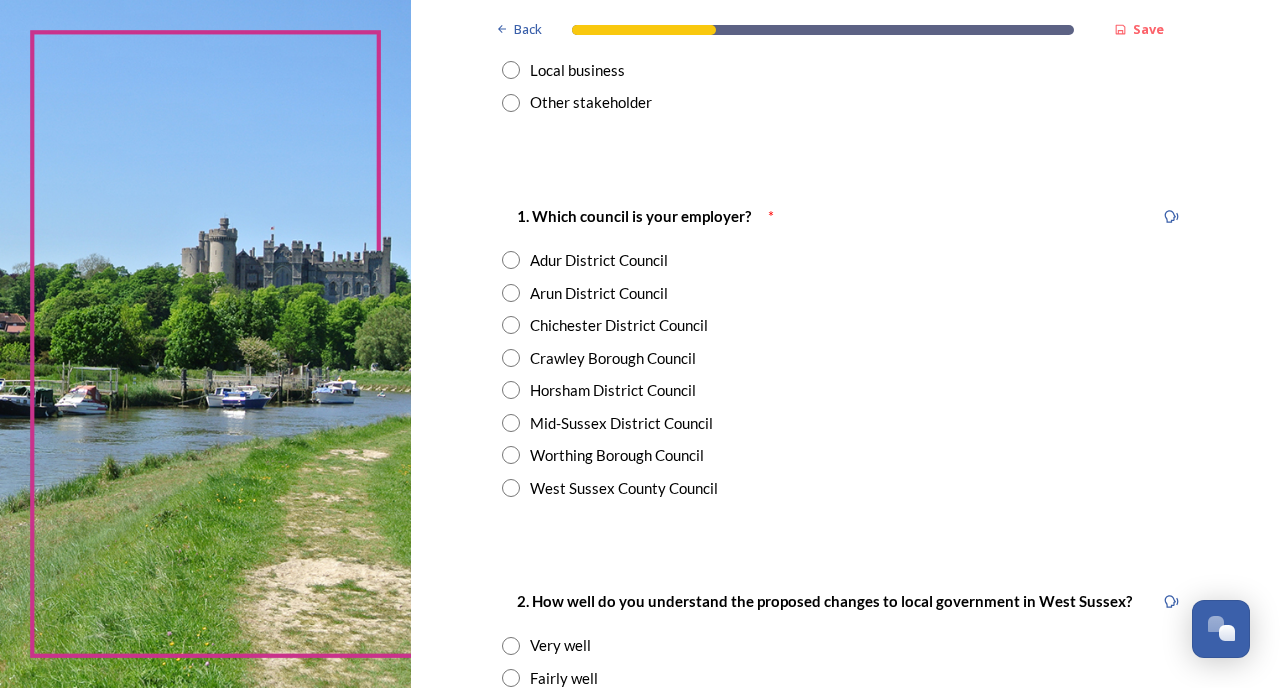 click at bounding box center (511, 260) 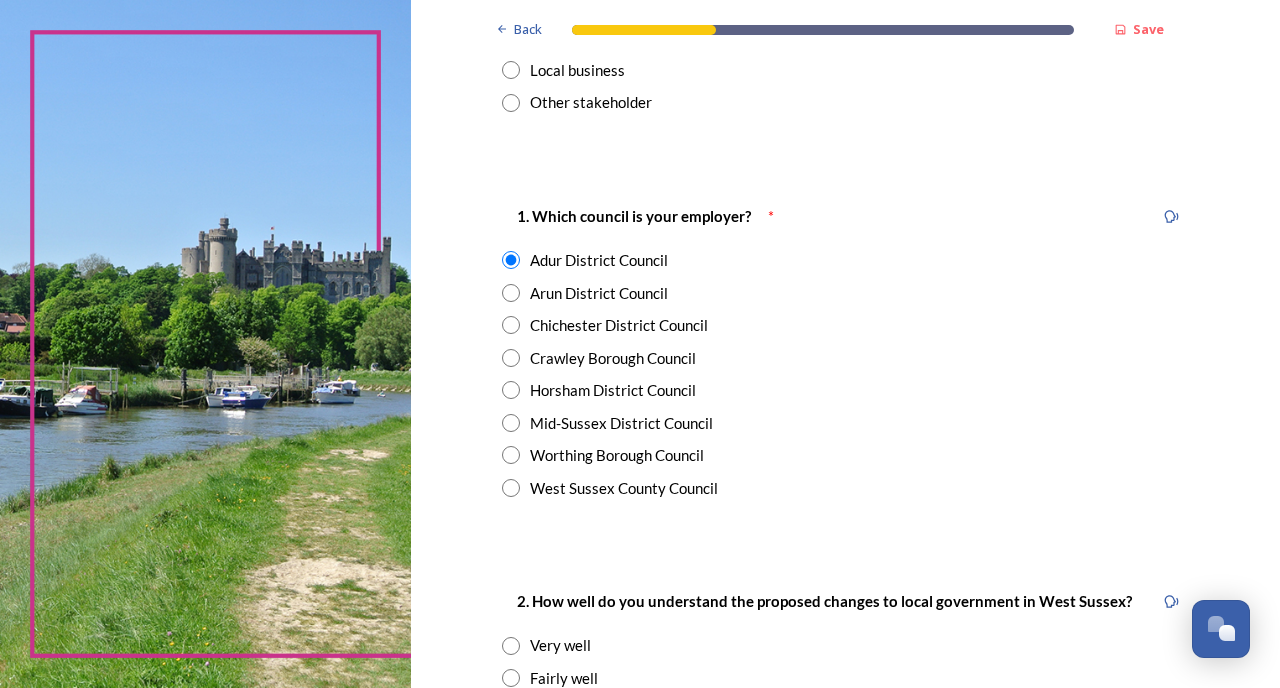 click at bounding box center [511, 455] 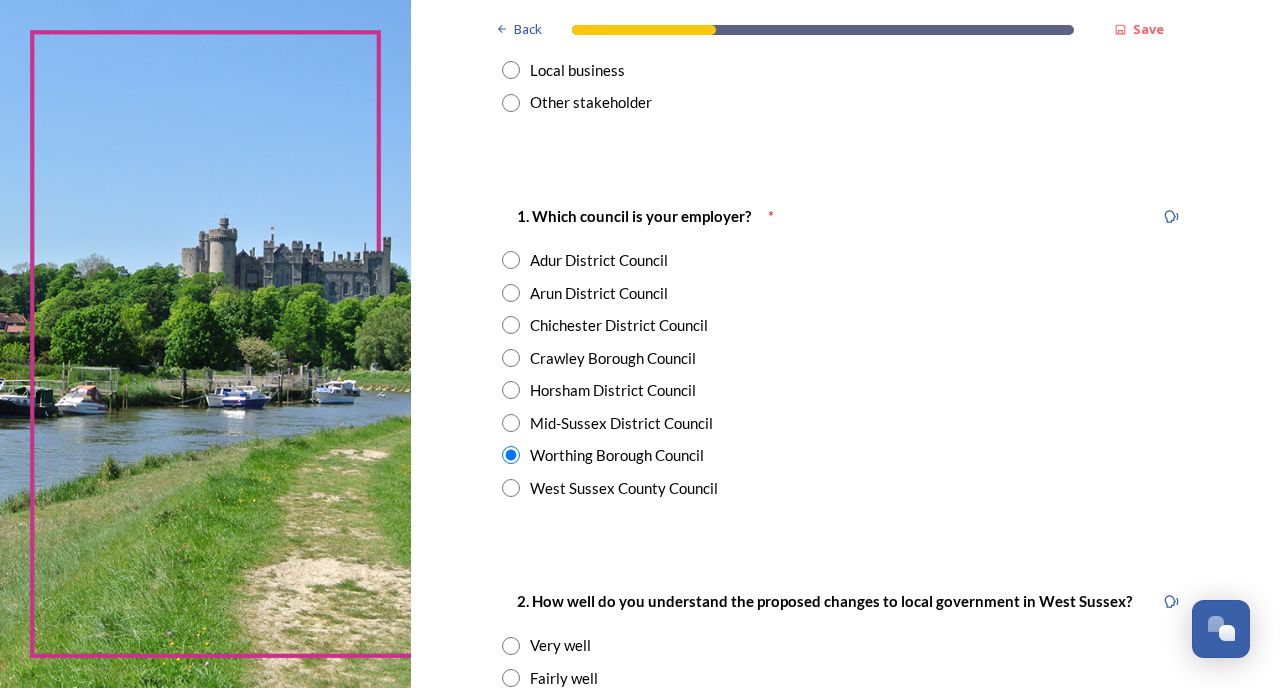 click at bounding box center [511, 260] 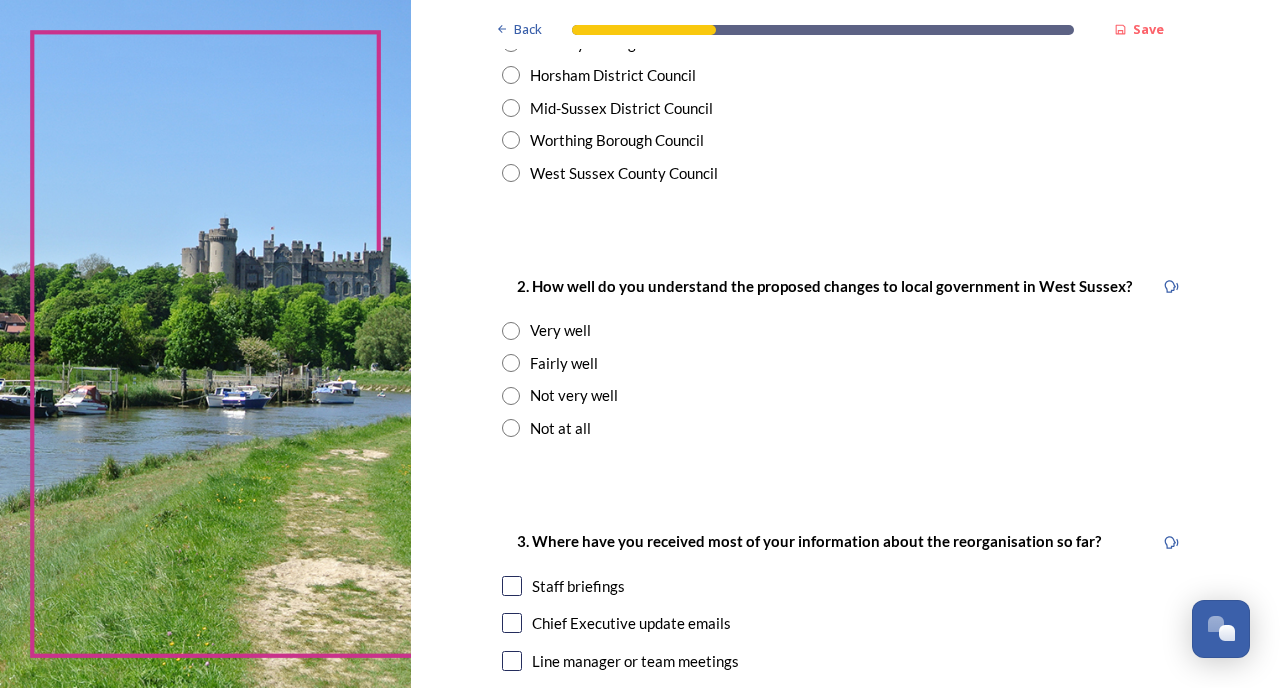 scroll, scrollTop: 595, scrollLeft: 0, axis: vertical 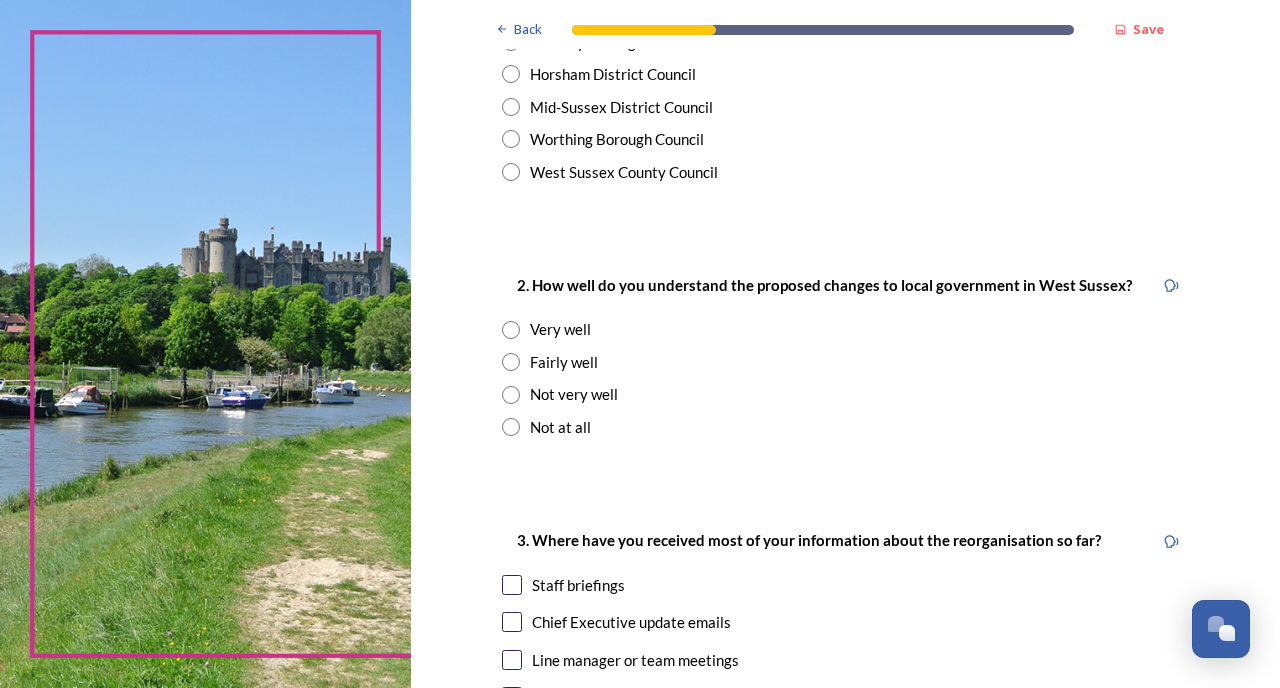 click at bounding box center (511, 362) 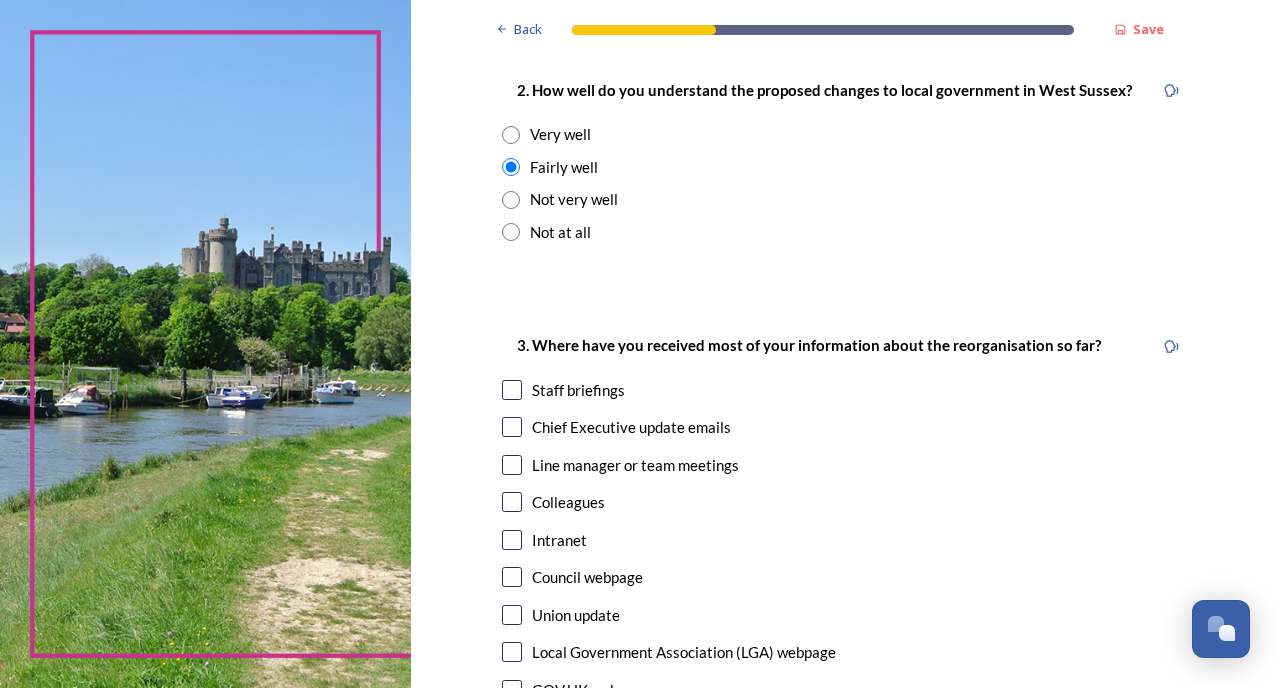 scroll, scrollTop: 1001, scrollLeft: 0, axis: vertical 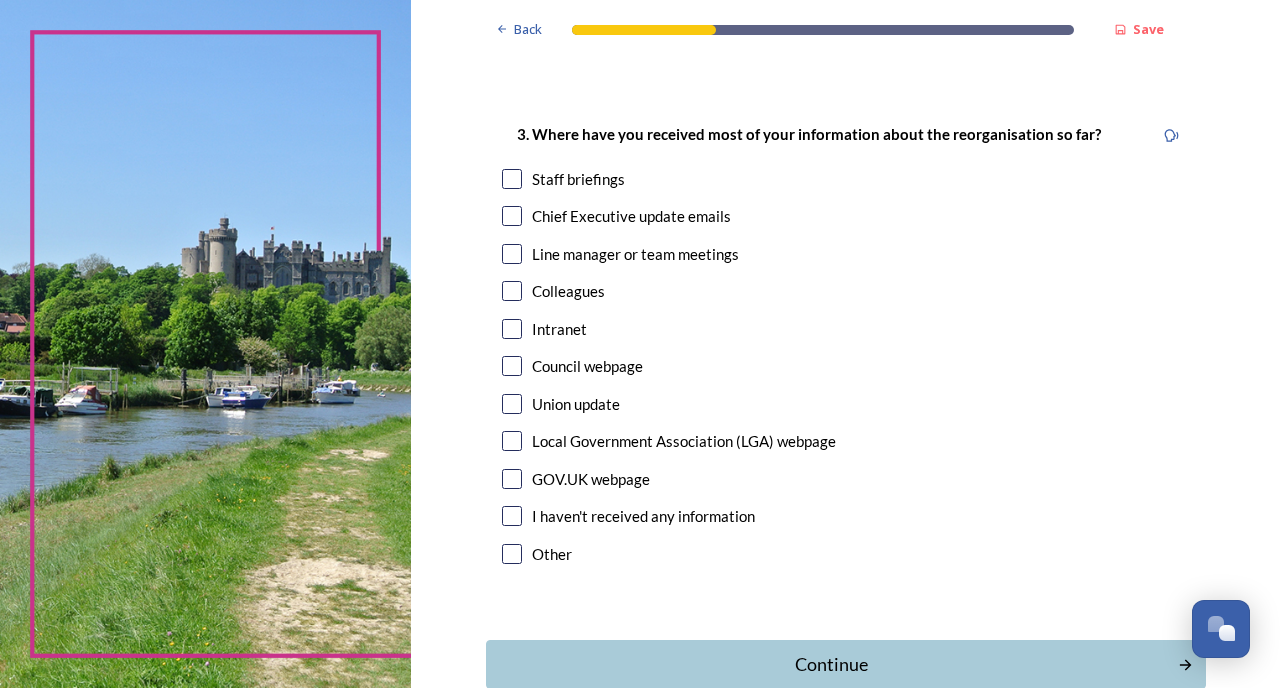 click at bounding box center (512, 179) 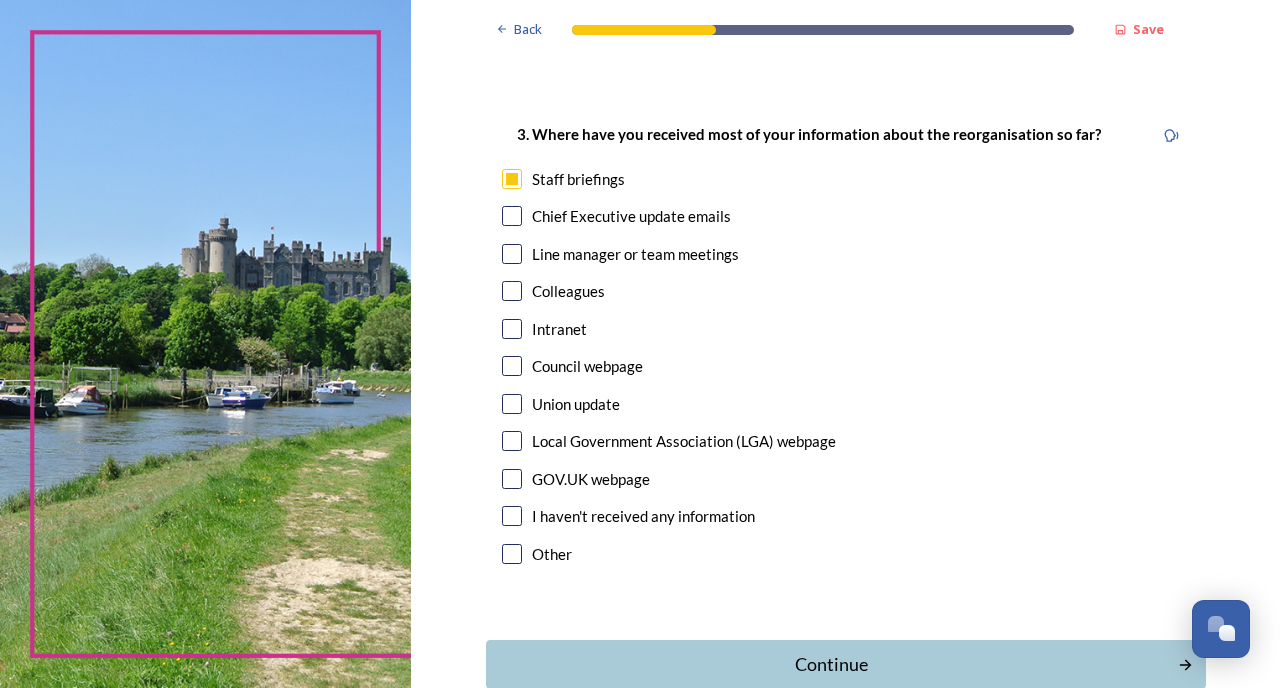 click at bounding box center [512, 216] 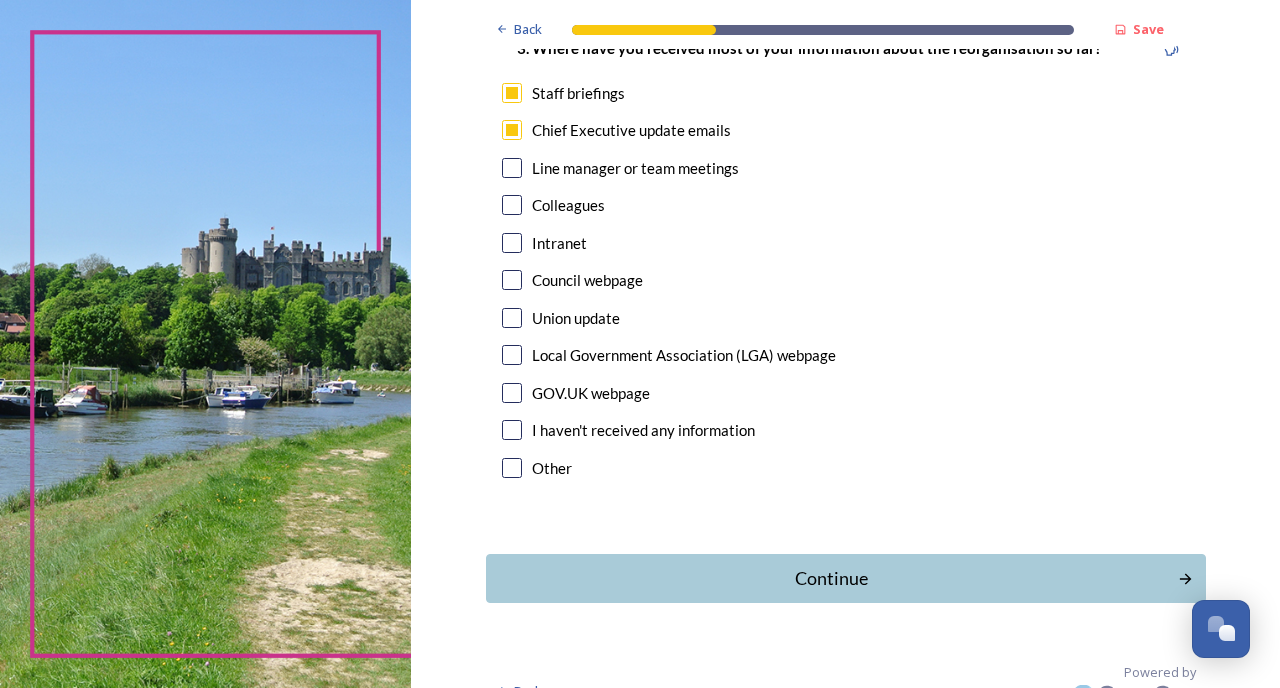 scroll, scrollTop: 1117, scrollLeft: 0, axis: vertical 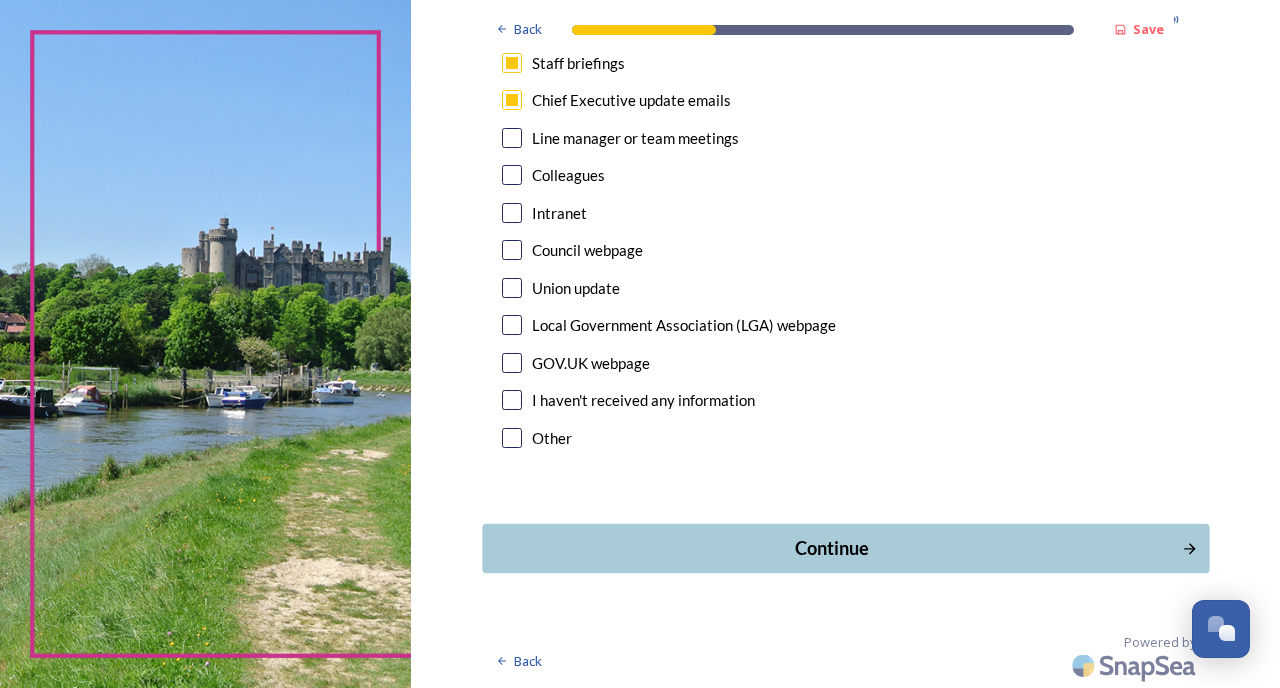 click on "Continue" at bounding box center [831, 548] 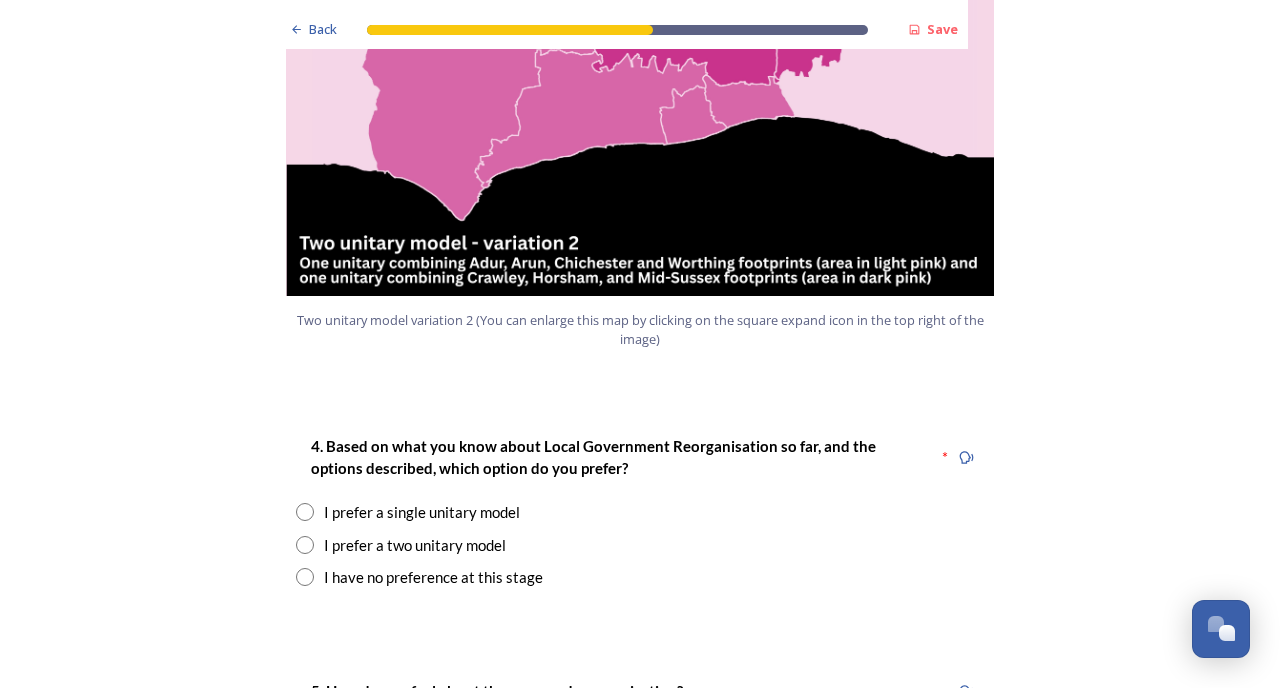 scroll, scrollTop: 2313, scrollLeft: 0, axis: vertical 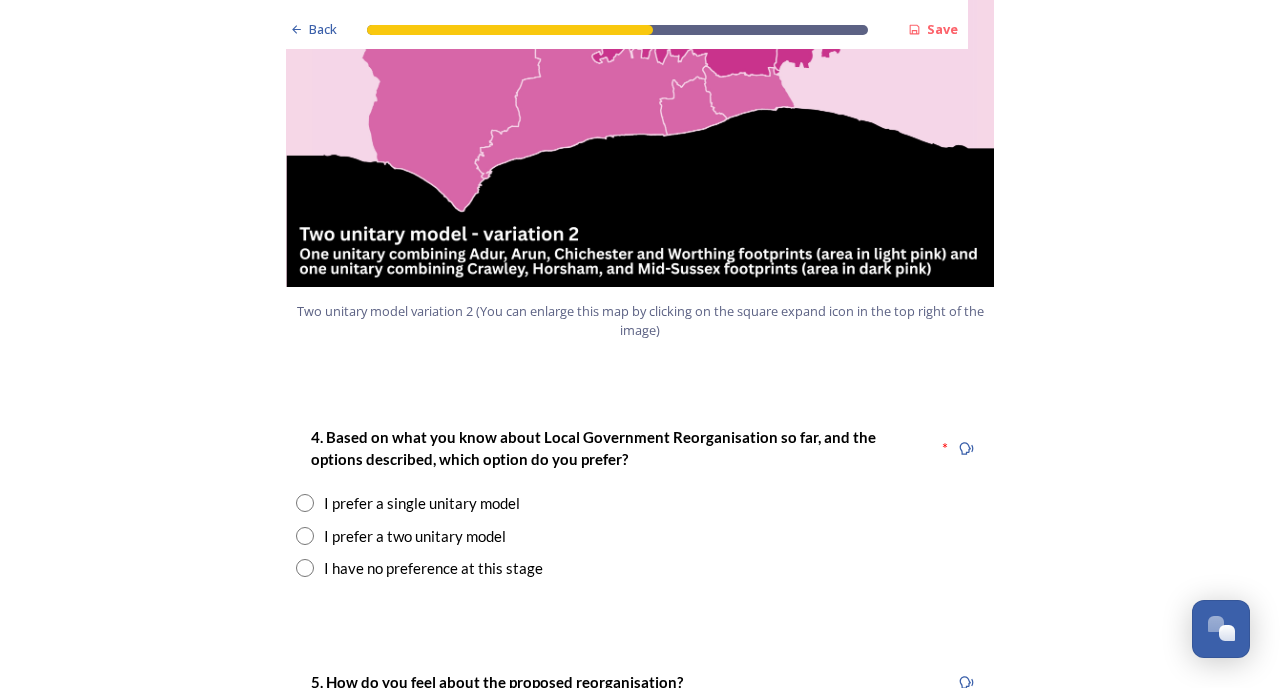 click at bounding box center (305, 536) 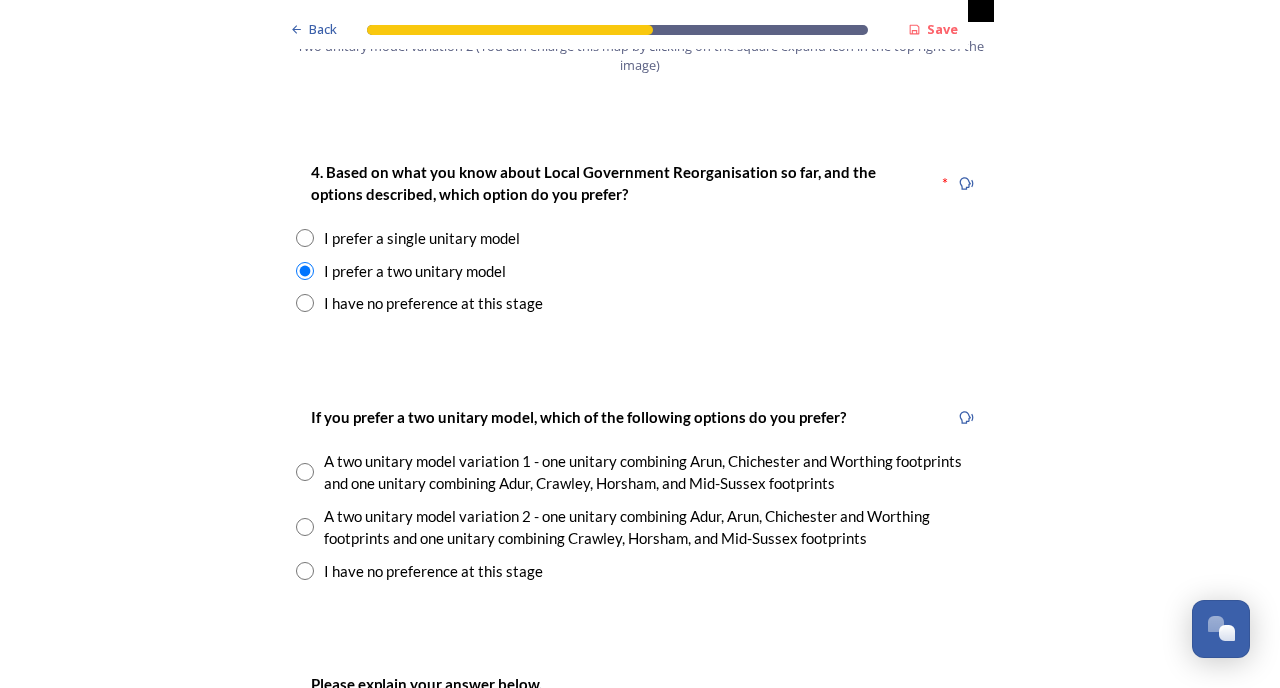 scroll, scrollTop: 2578, scrollLeft: 0, axis: vertical 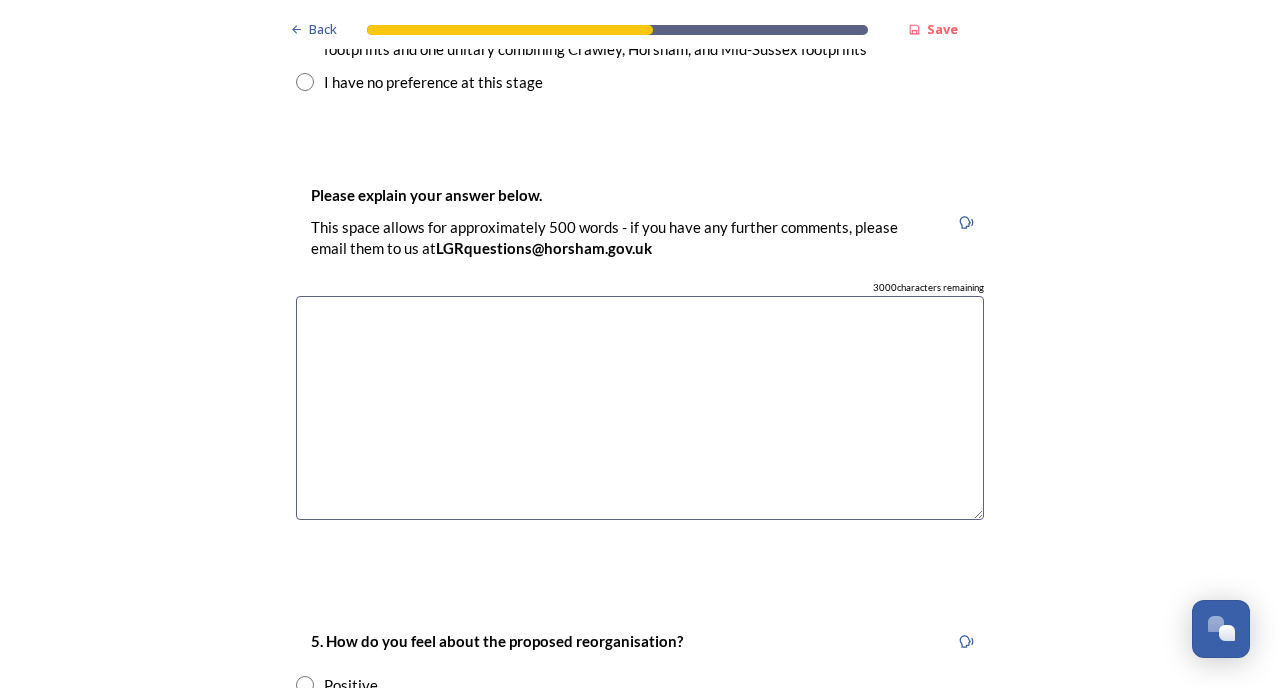 click at bounding box center (640, 408) 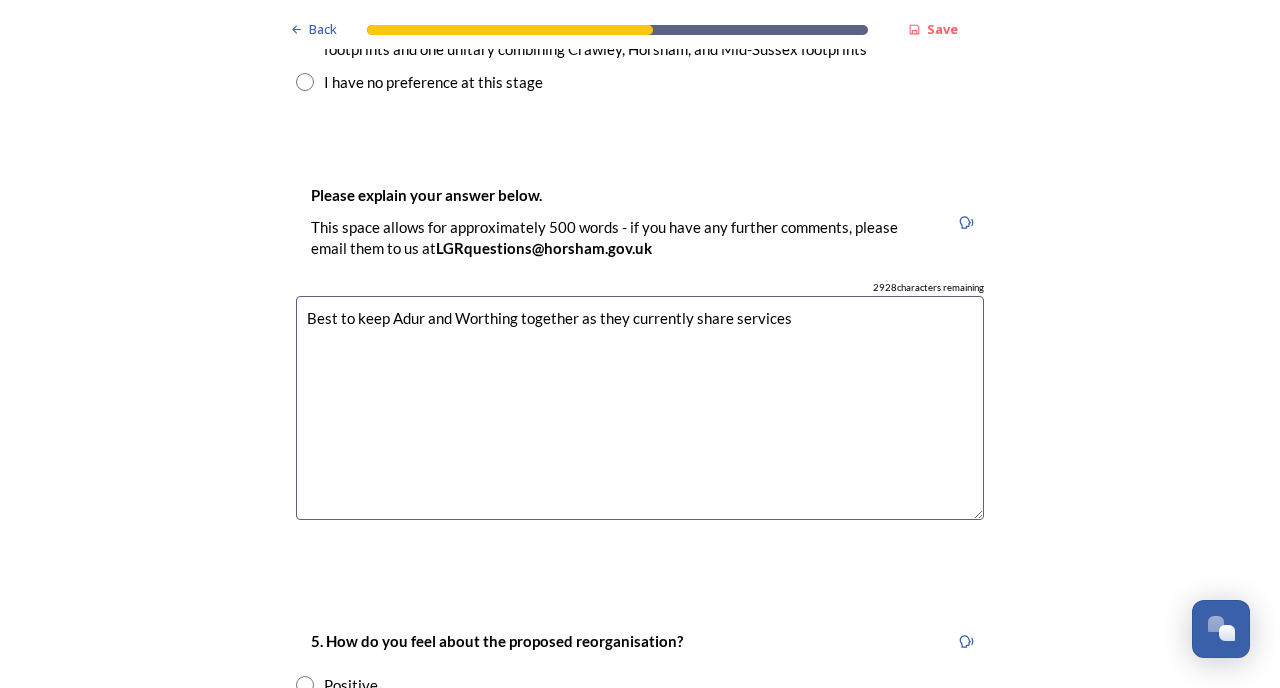 click on "Best to keep Adur and Worthing together as they currently share services" at bounding box center [640, 408] 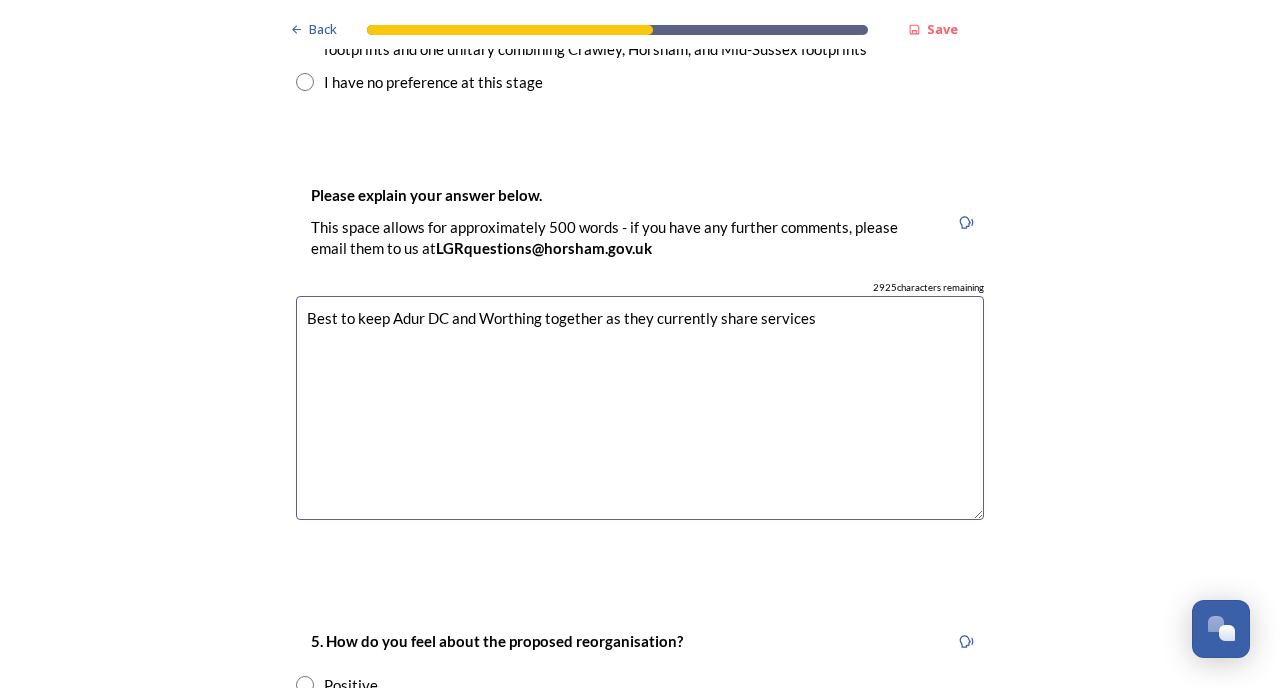 click on "Best to keep Adur DC and Worthing together as they currently share services" at bounding box center [640, 408] 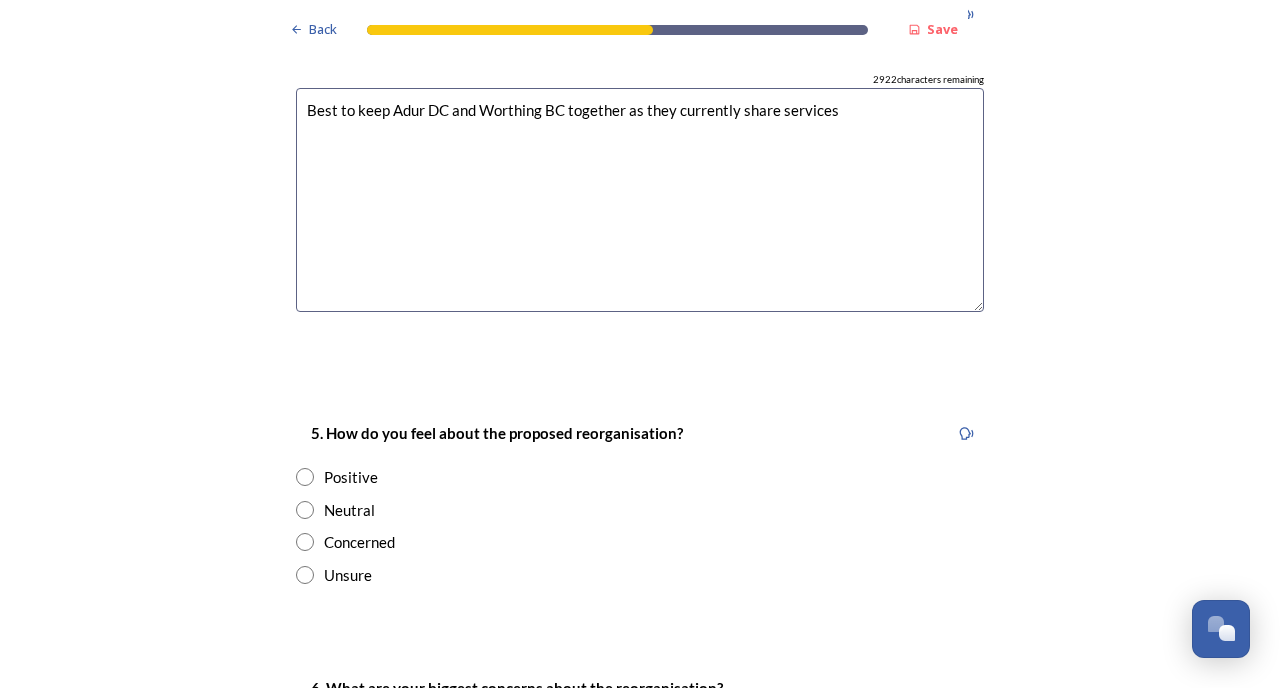 scroll, scrollTop: 3376, scrollLeft: 0, axis: vertical 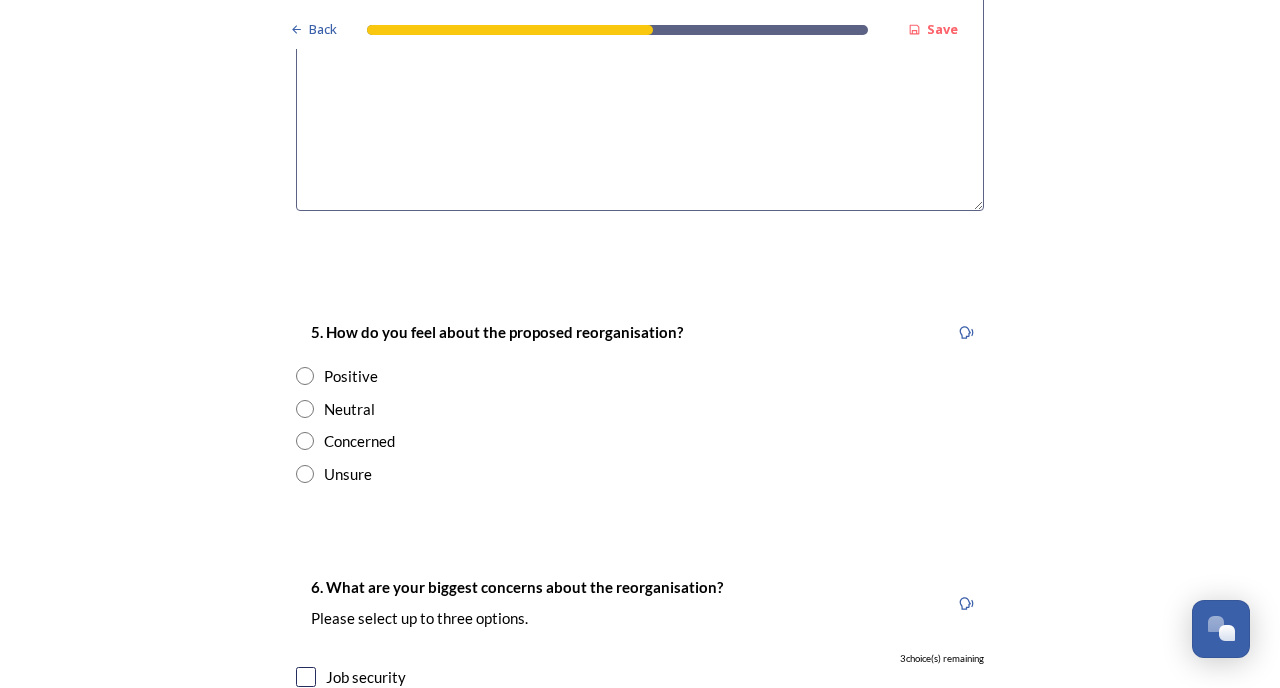 type on "Best to keep Adur DC and Worthing BC together as they currently share services" 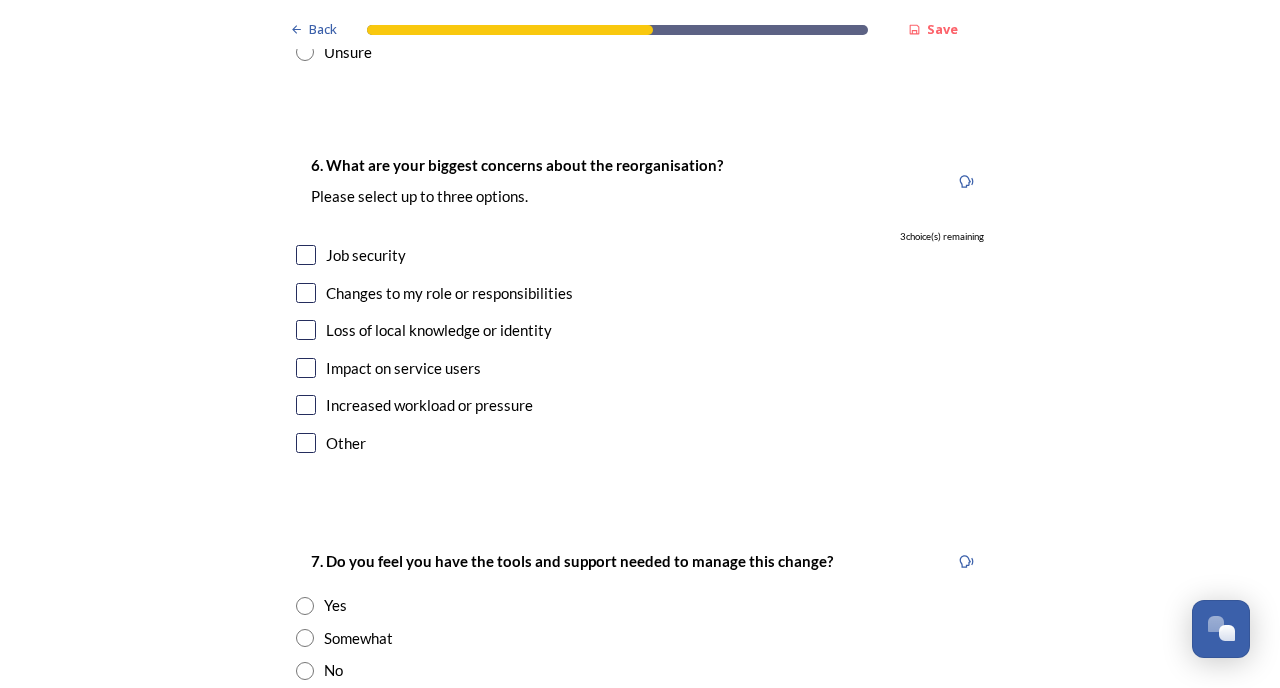 scroll, scrollTop: 3798, scrollLeft: 0, axis: vertical 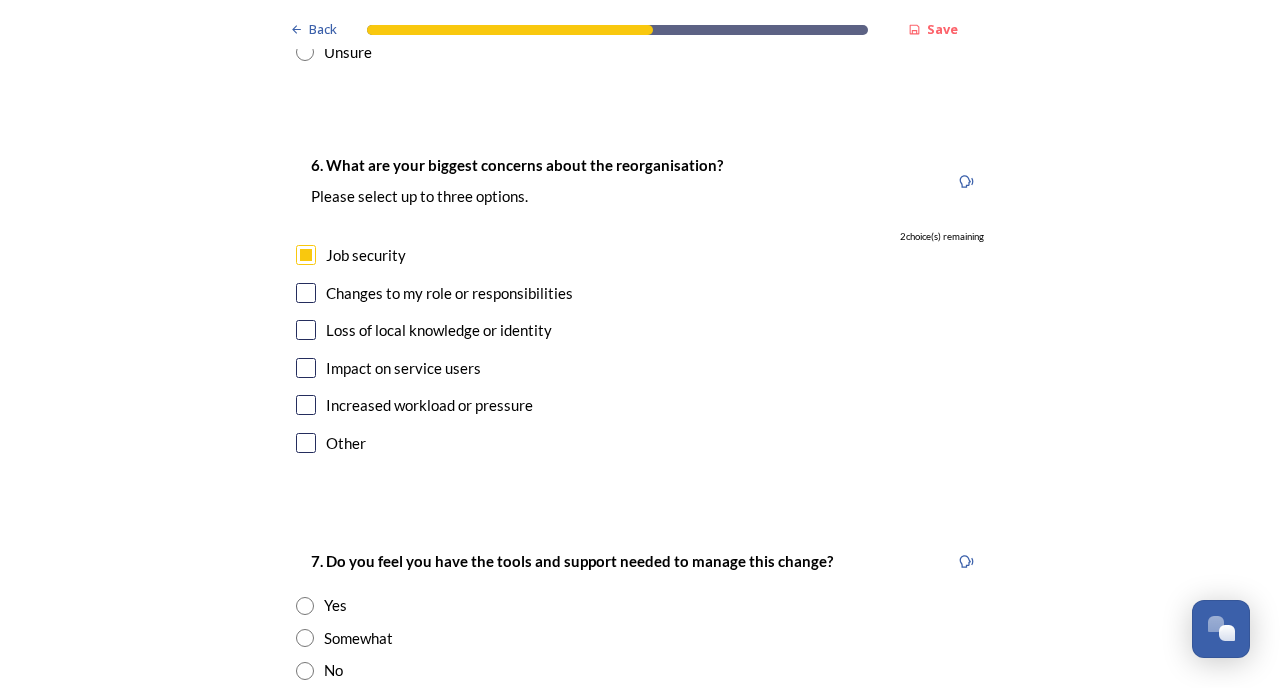 click at bounding box center (306, 330) 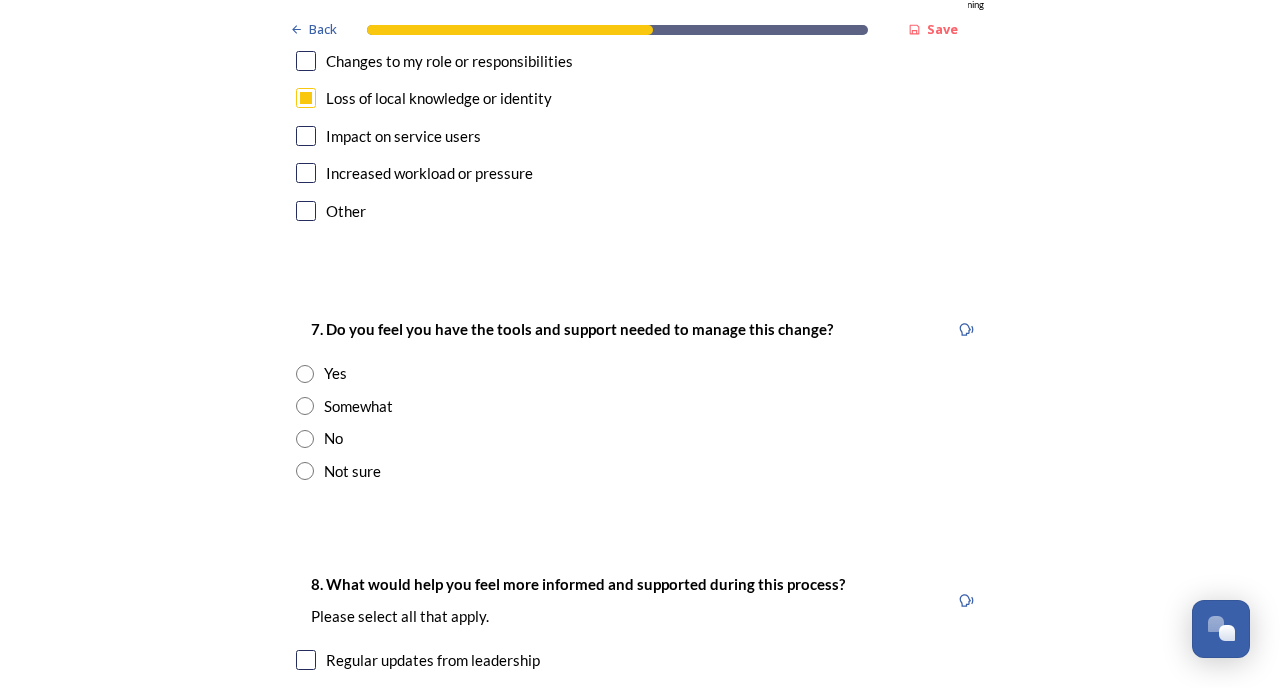 scroll, scrollTop: 4050, scrollLeft: 0, axis: vertical 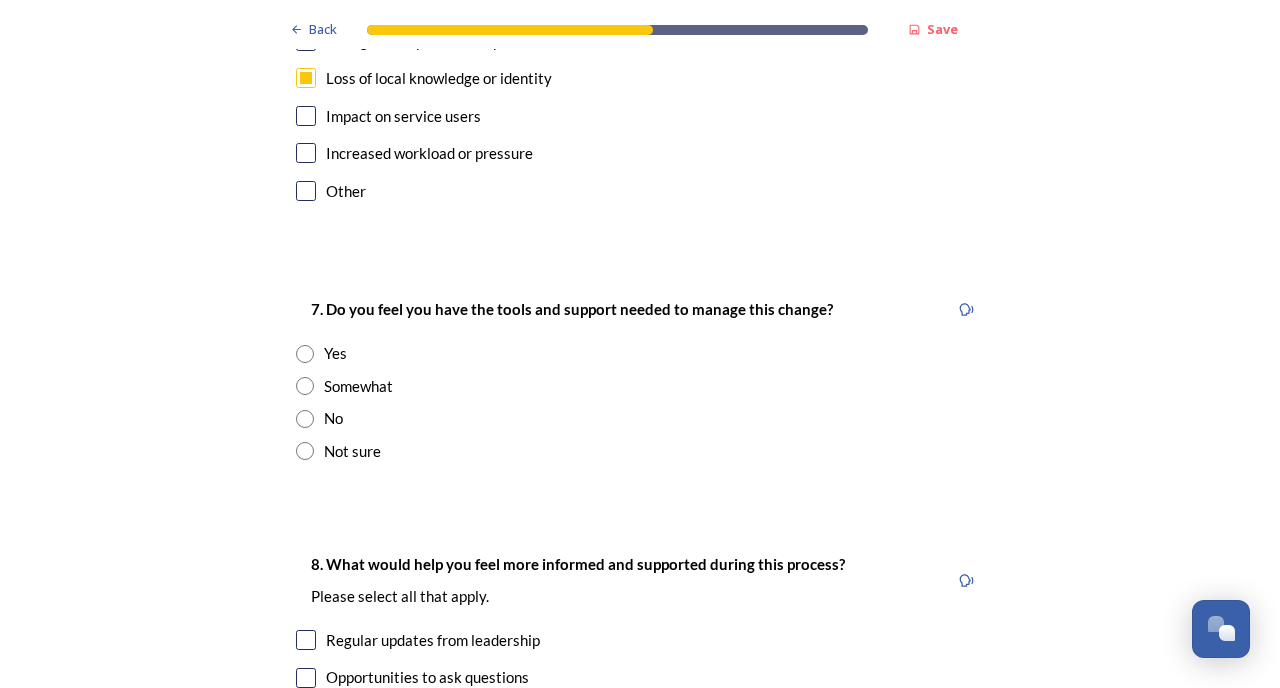 click at bounding box center [305, 451] 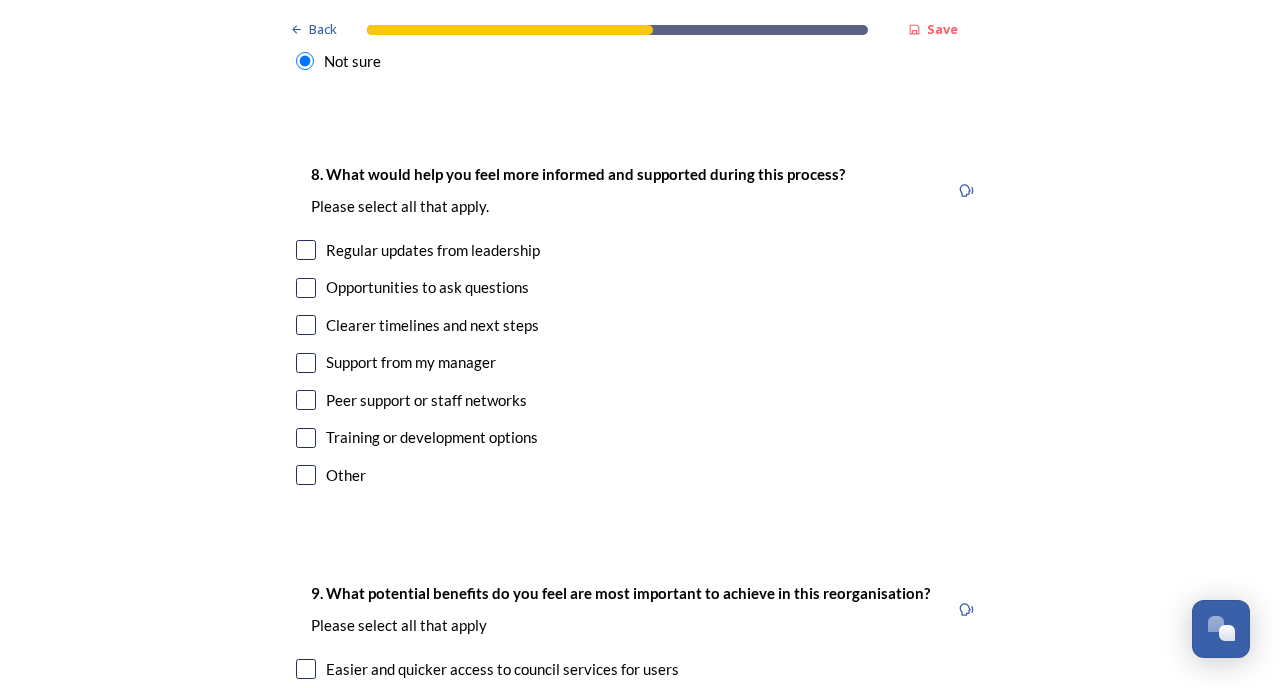 scroll, scrollTop: 4441, scrollLeft: 0, axis: vertical 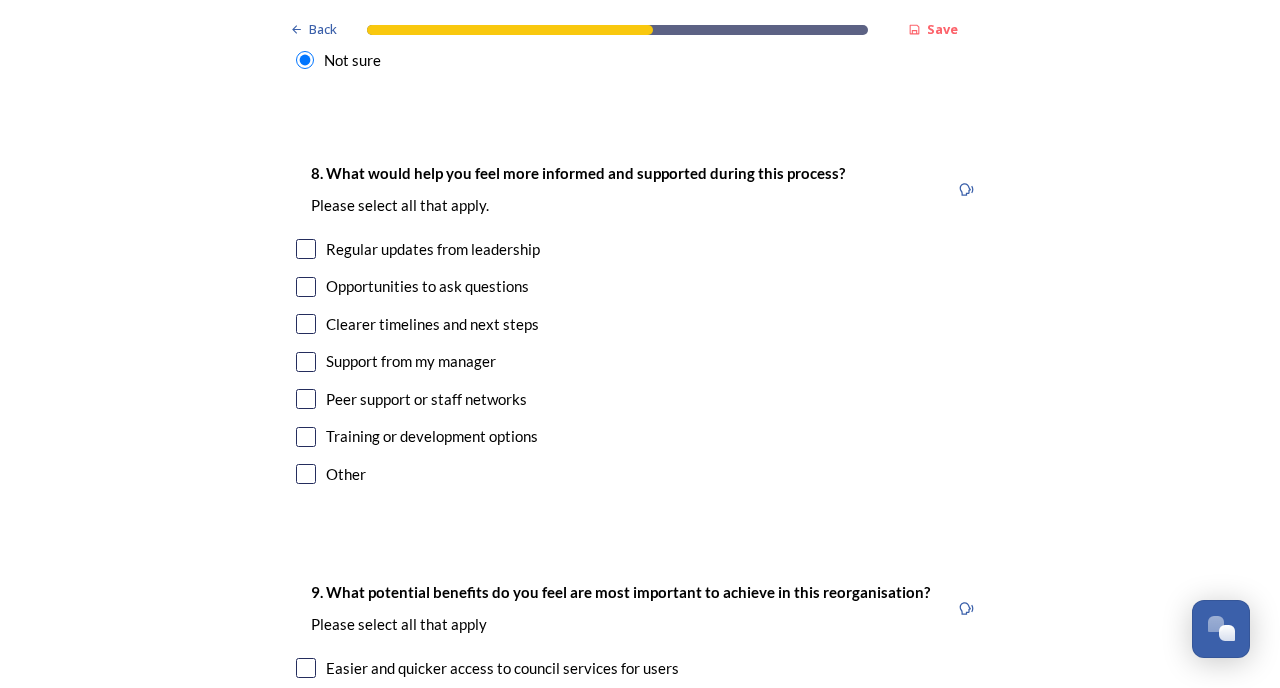 click at bounding box center (306, 324) 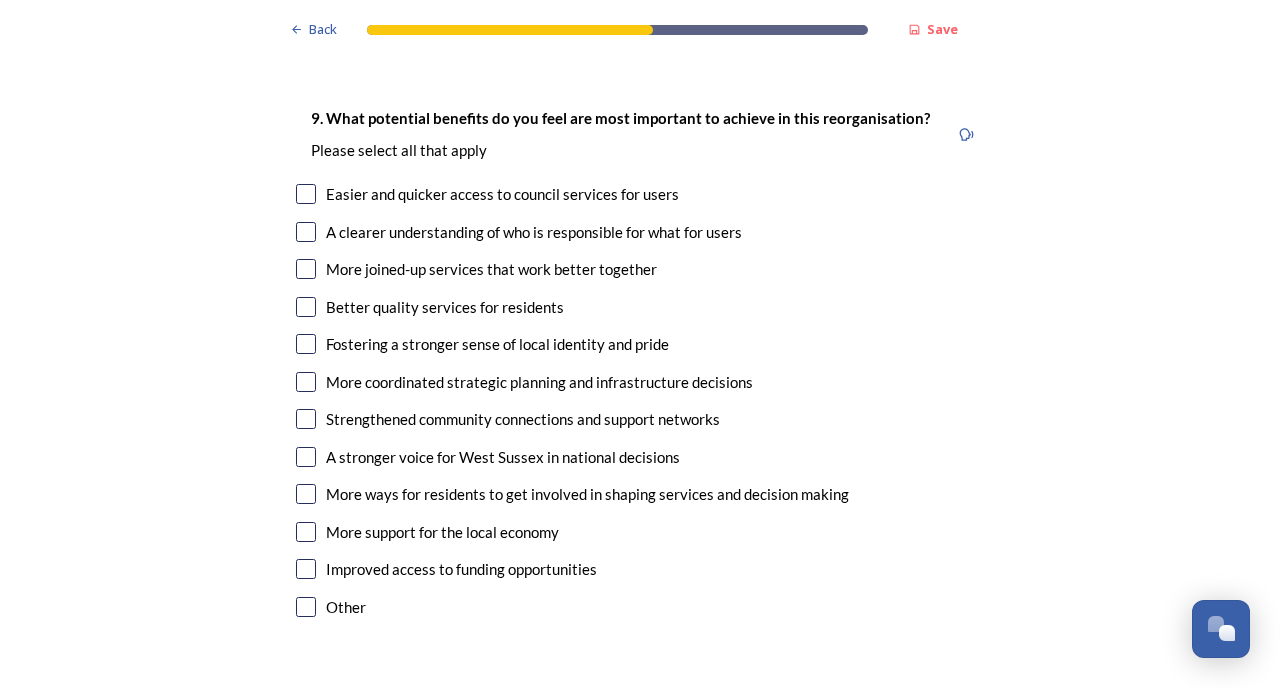 scroll, scrollTop: 4916, scrollLeft: 0, axis: vertical 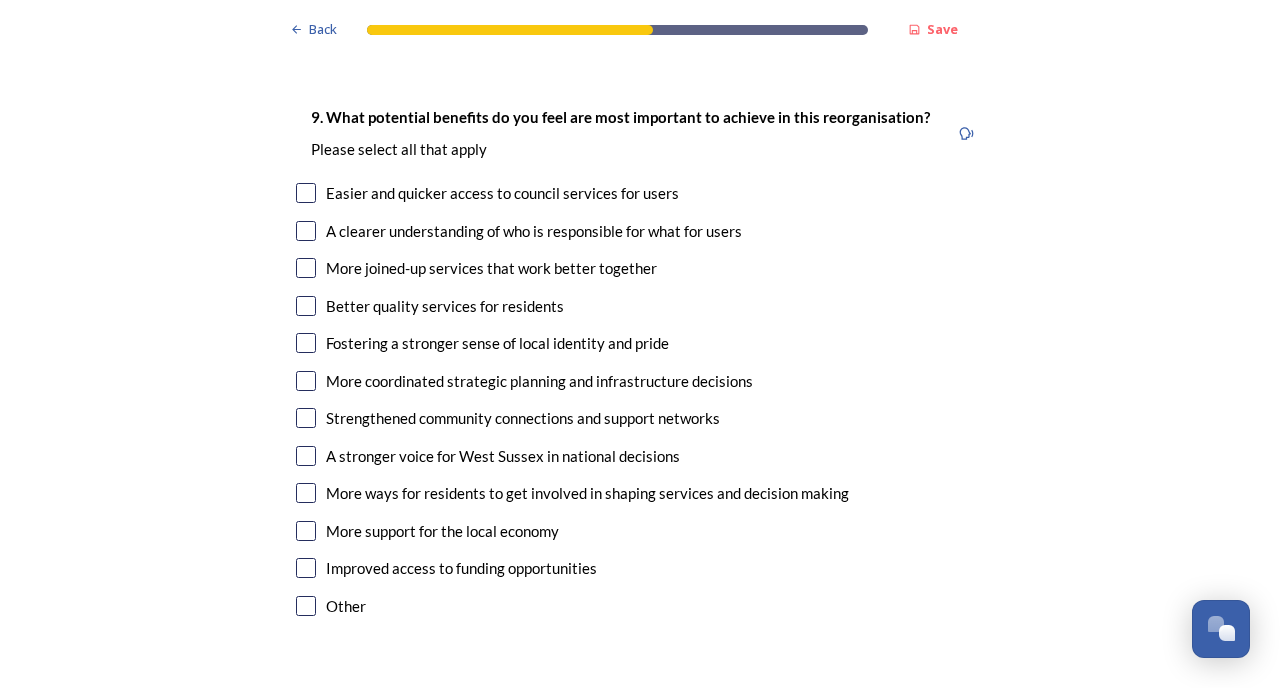 click at bounding box center (306, 193) 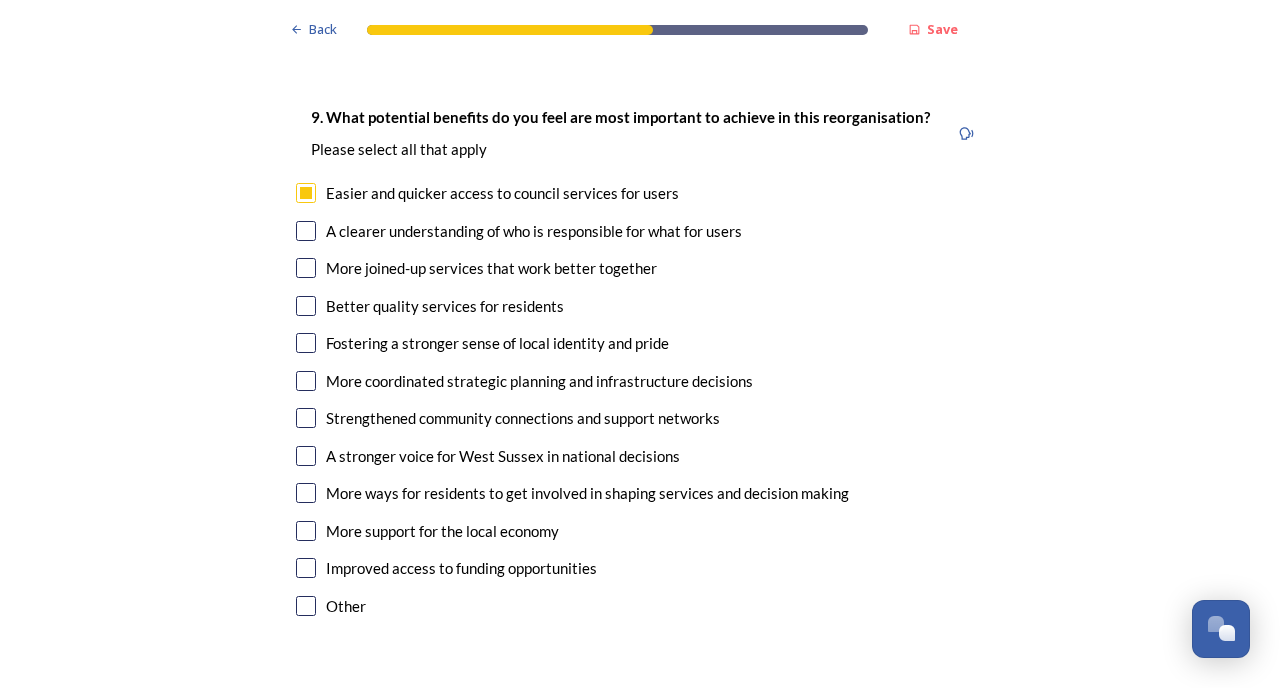 click at bounding box center [306, 231] 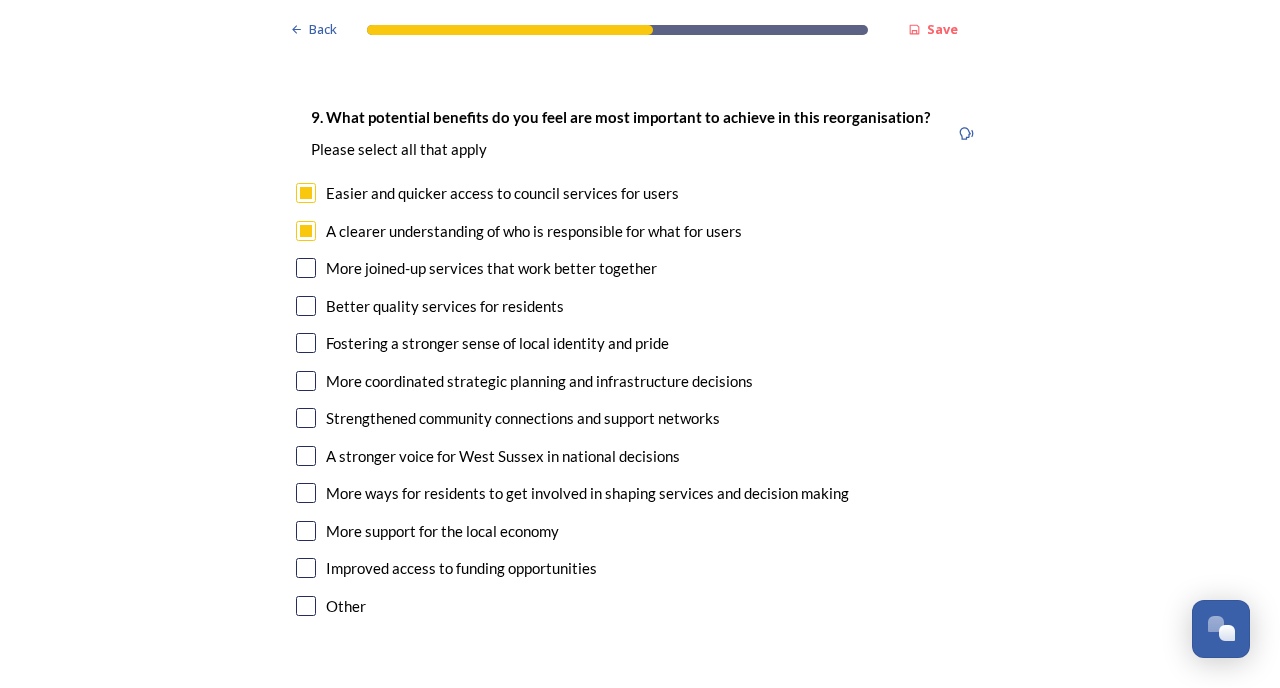 click at bounding box center (306, 268) 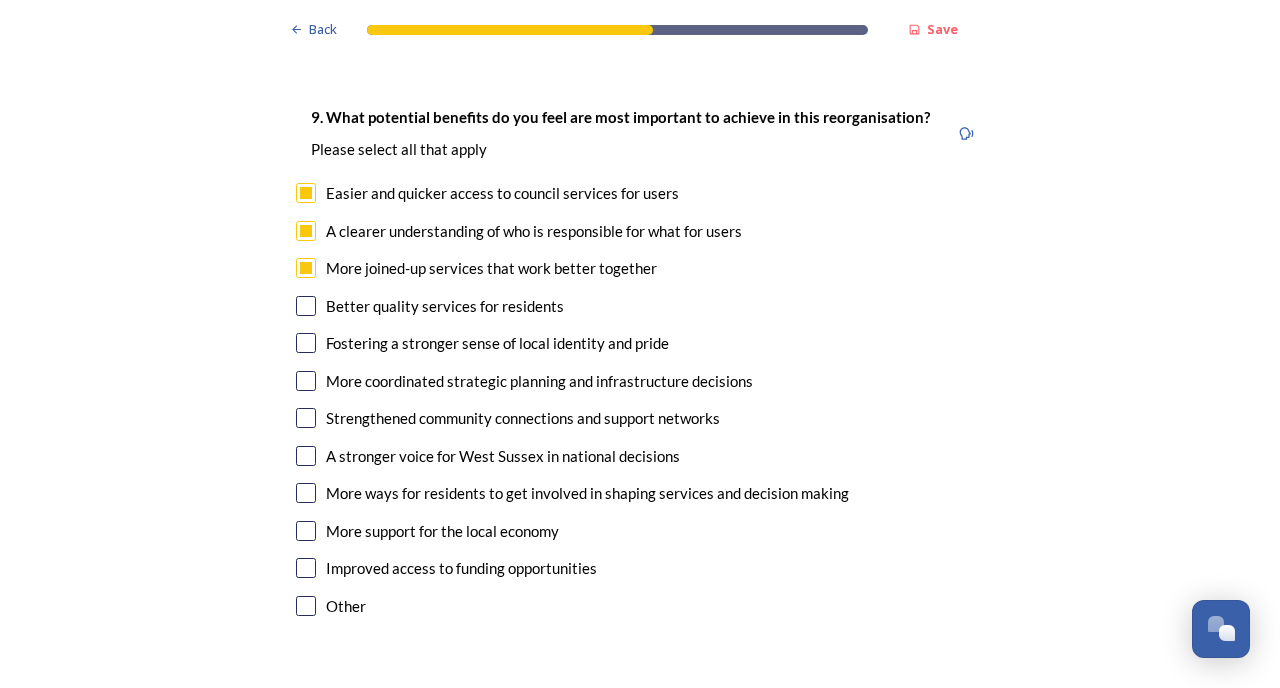 click at bounding box center [306, 306] 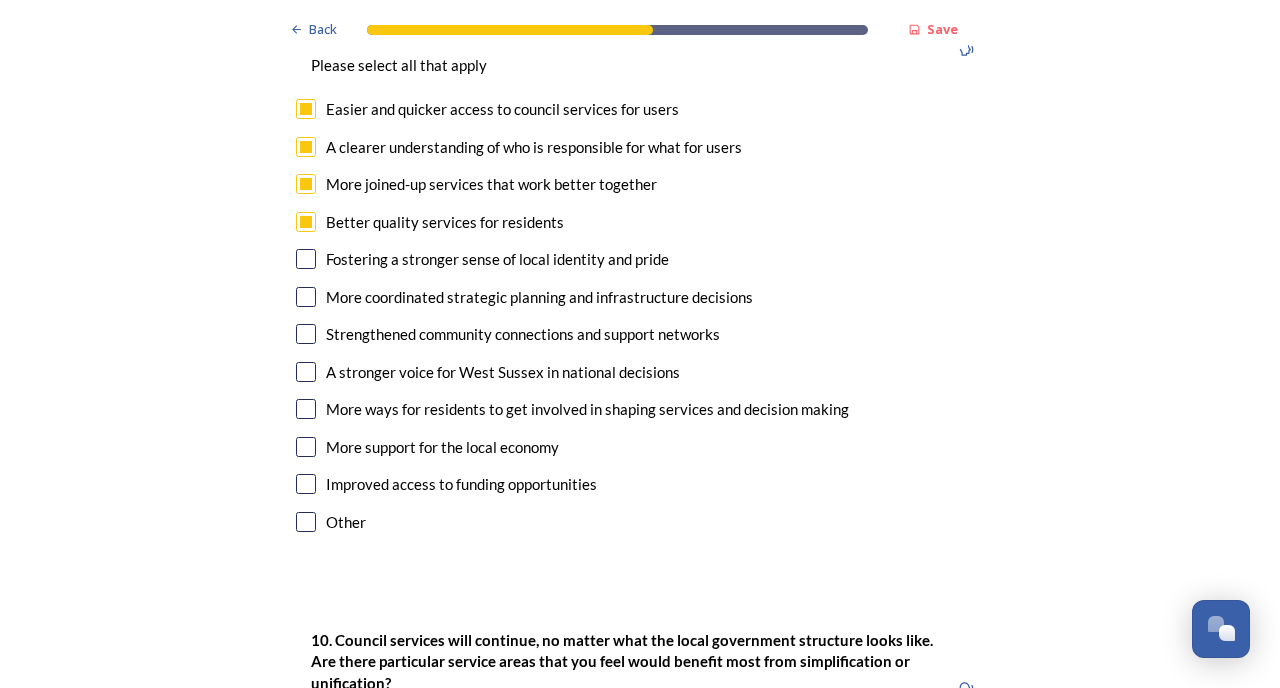 scroll, scrollTop: 4996, scrollLeft: 0, axis: vertical 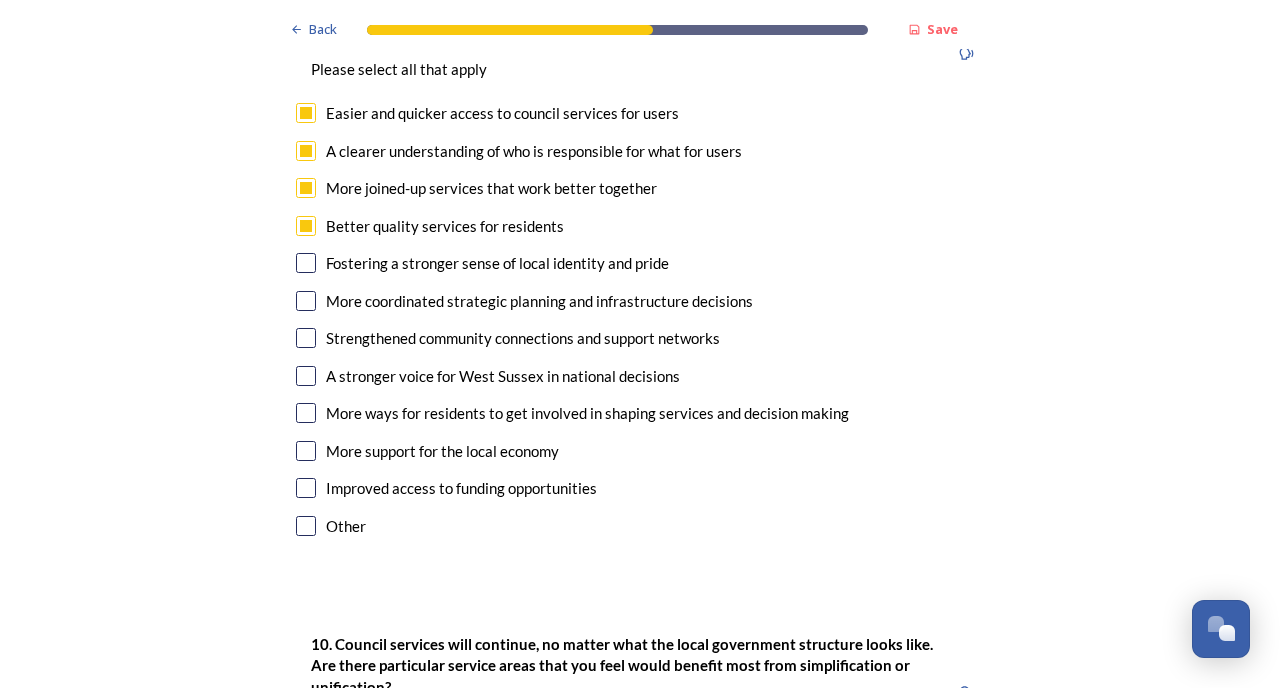 click at bounding box center (306, 263) 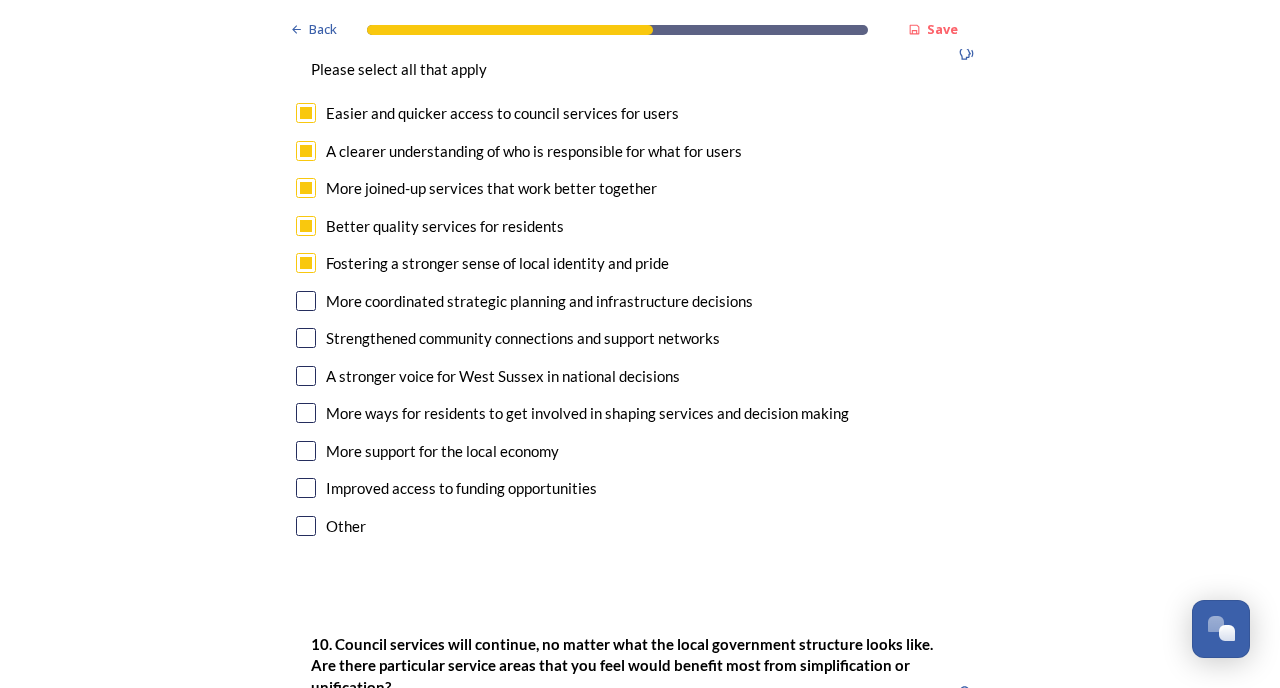 click at bounding box center [306, 301] 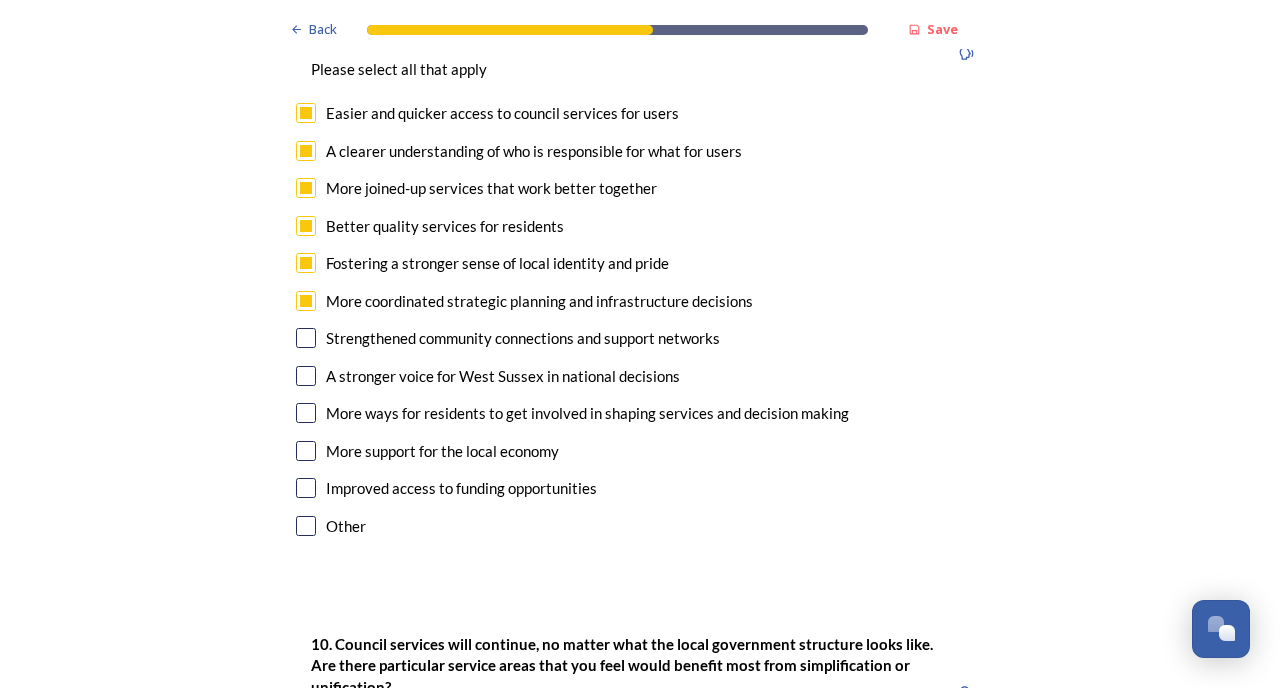 click at bounding box center [306, 338] 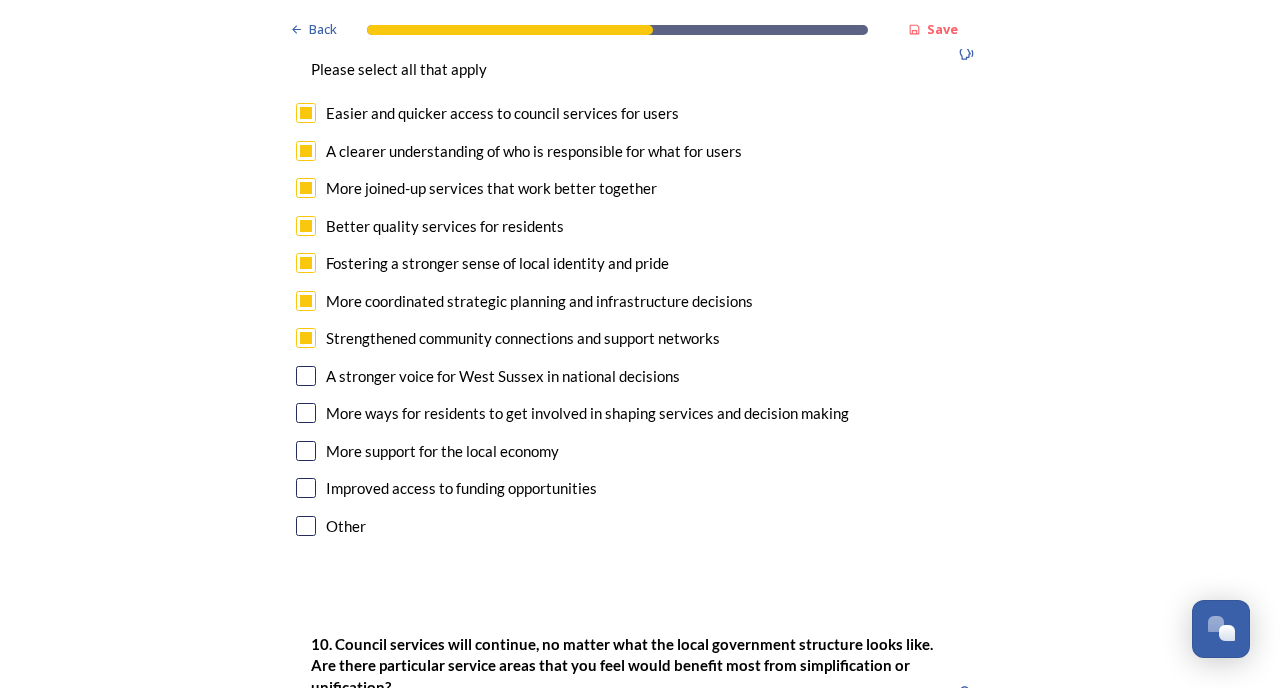 click at bounding box center [306, 376] 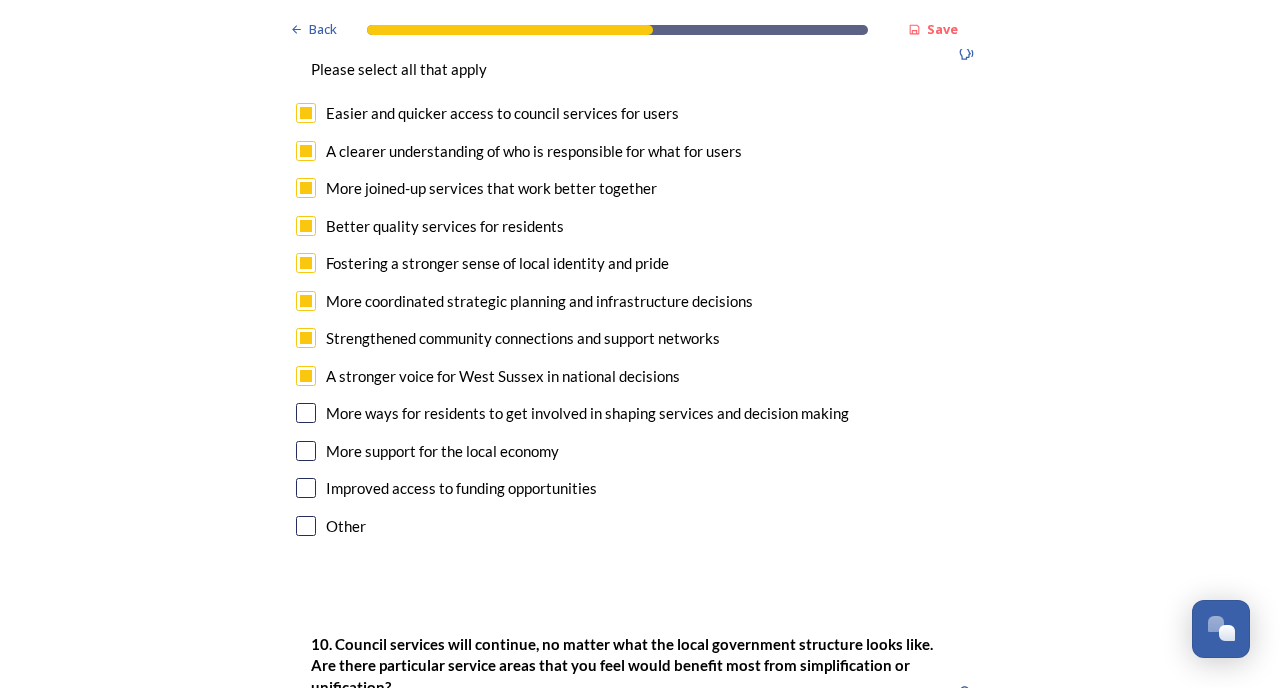 click at bounding box center (306, 451) 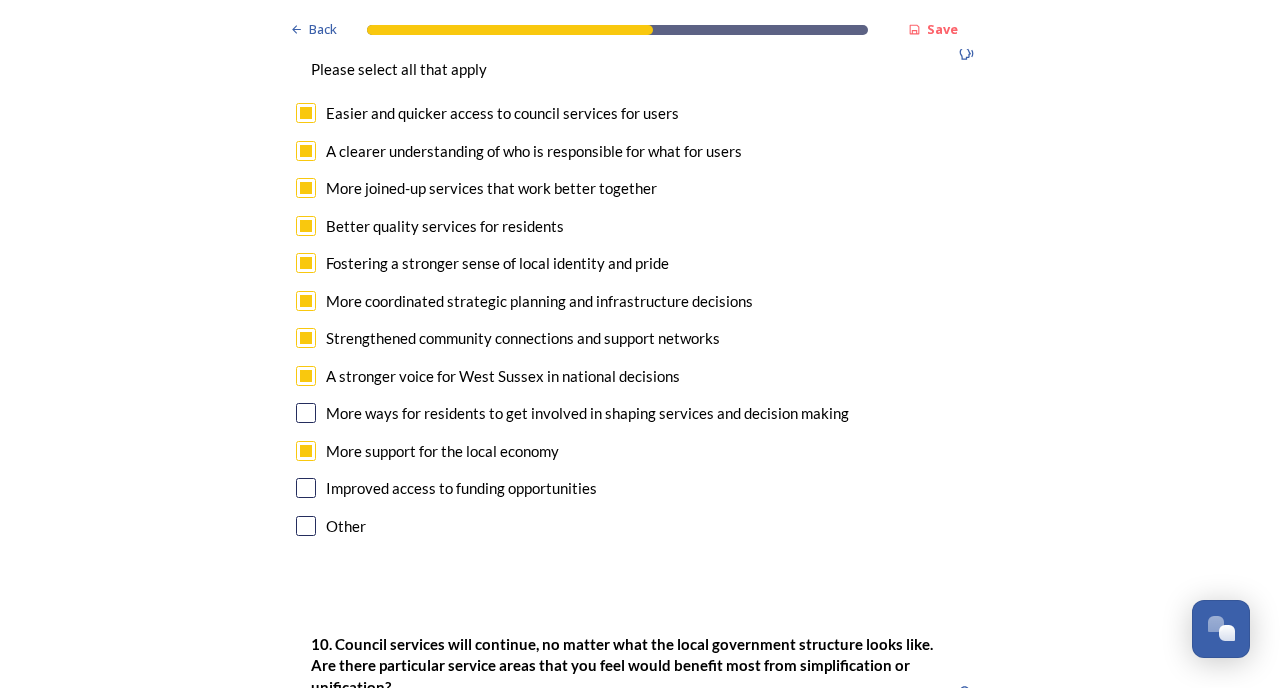 click at bounding box center [306, 488] 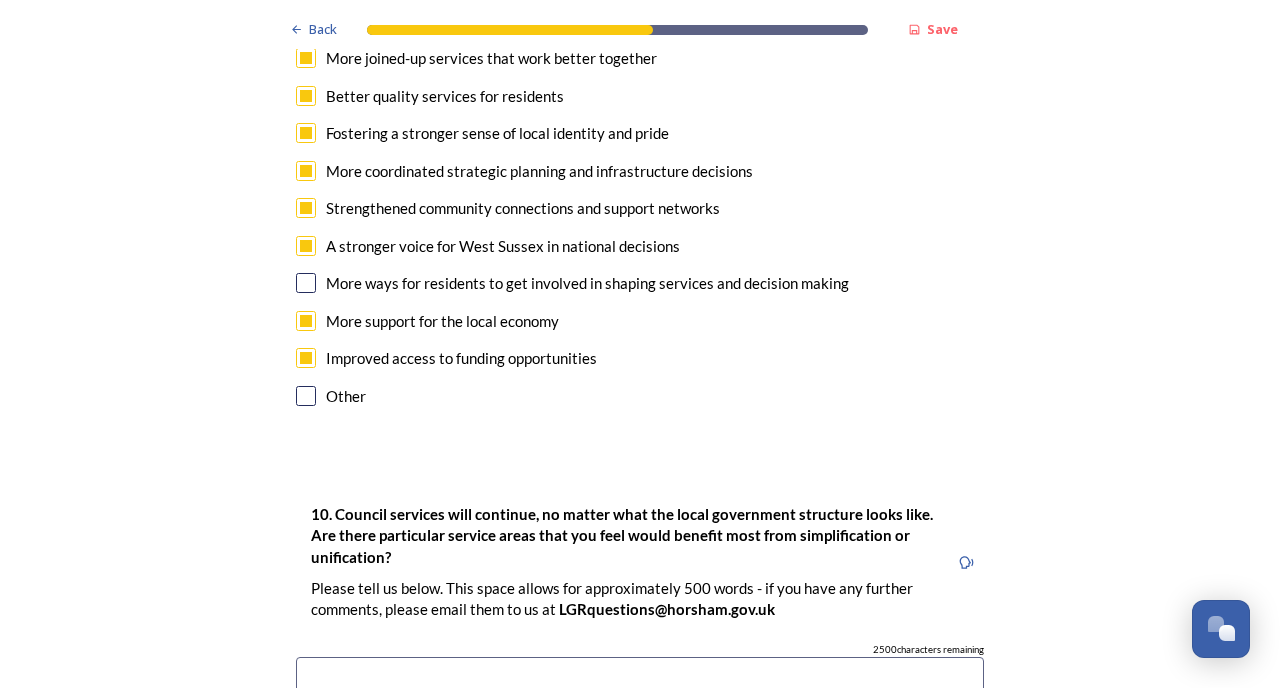 scroll, scrollTop: 5372, scrollLeft: 0, axis: vertical 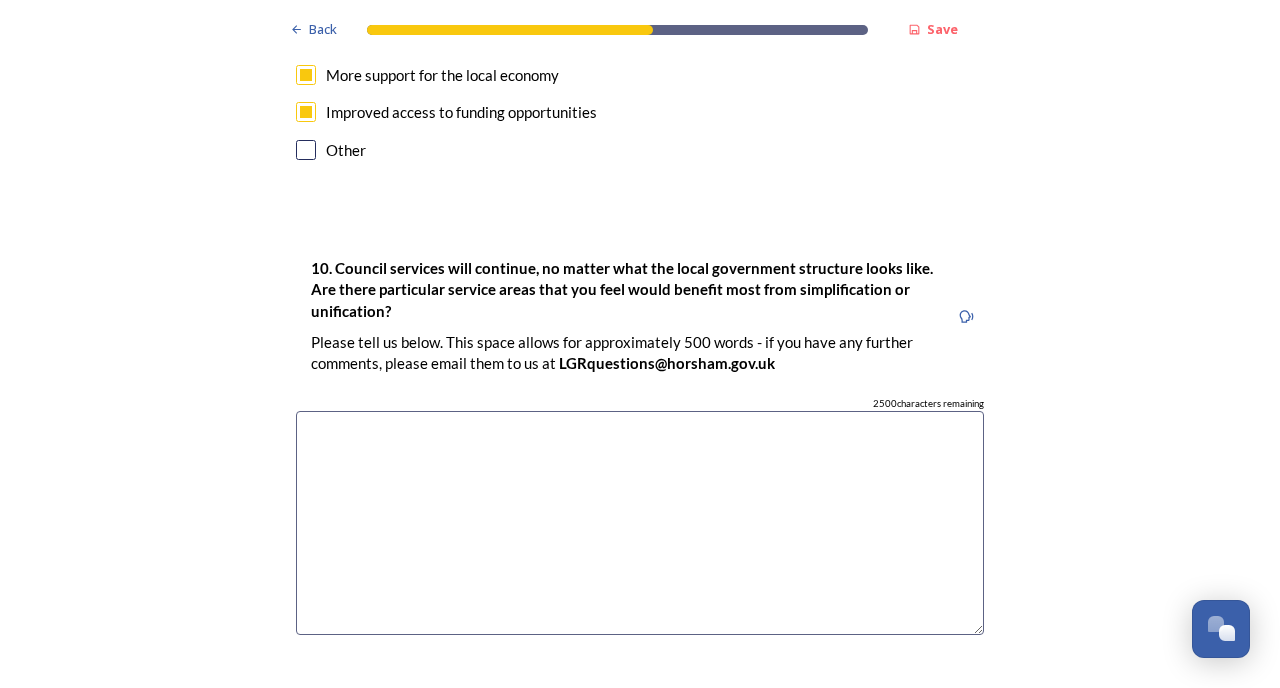 click at bounding box center [640, 523] 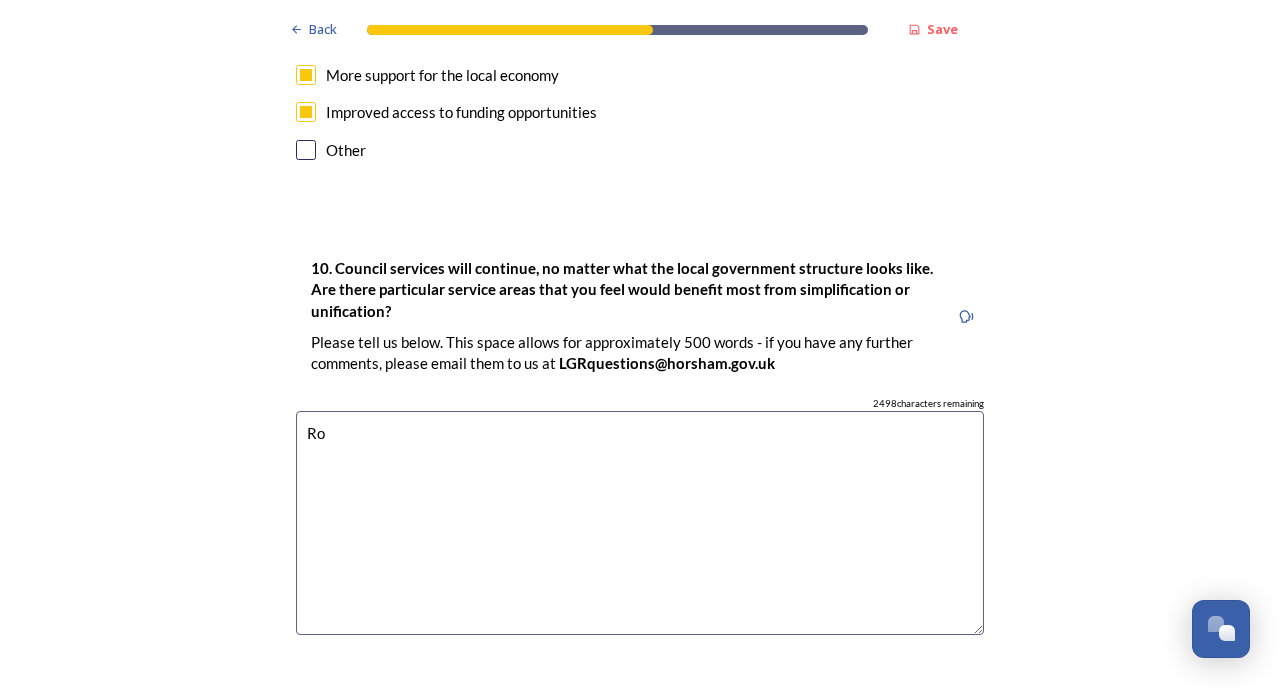 type on "R" 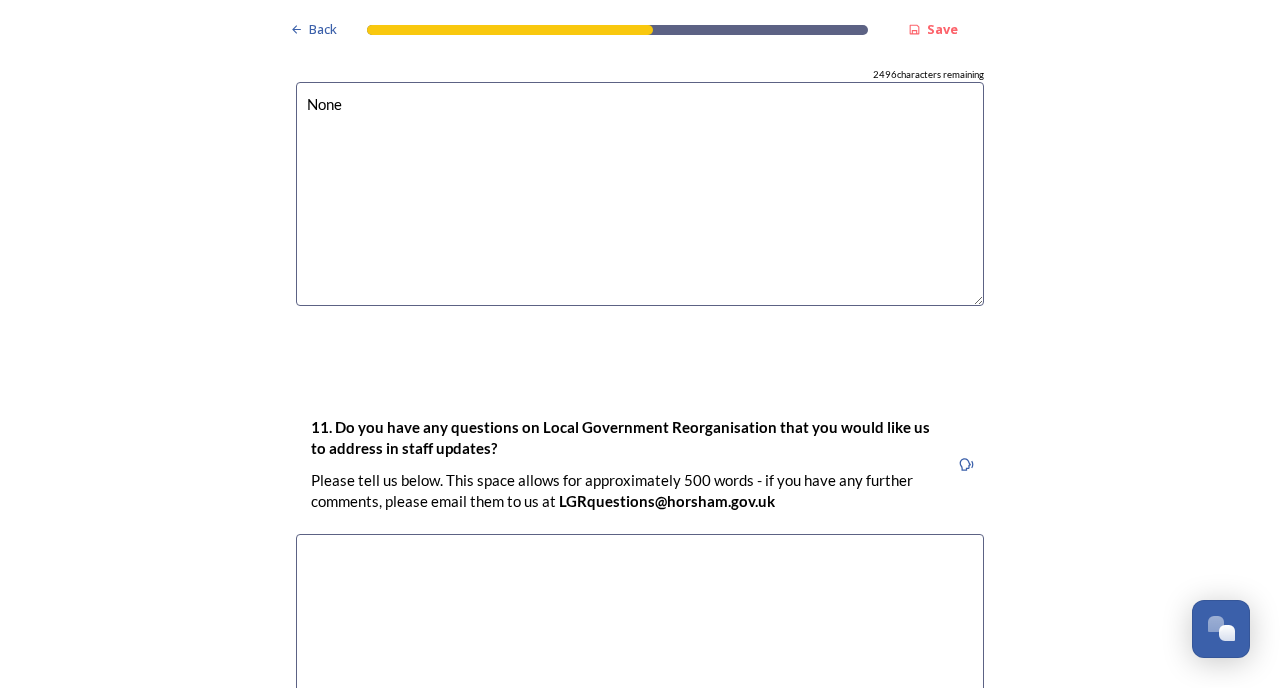 scroll, scrollTop: 5705, scrollLeft: 0, axis: vertical 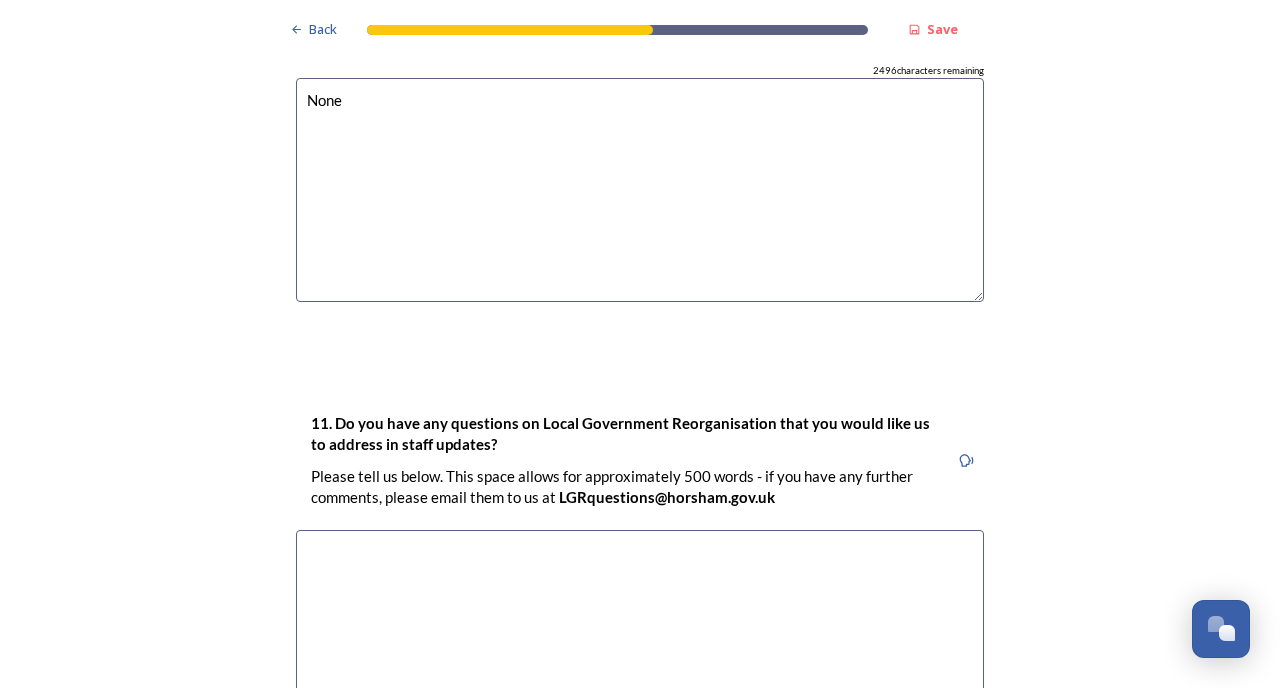 type on "None" 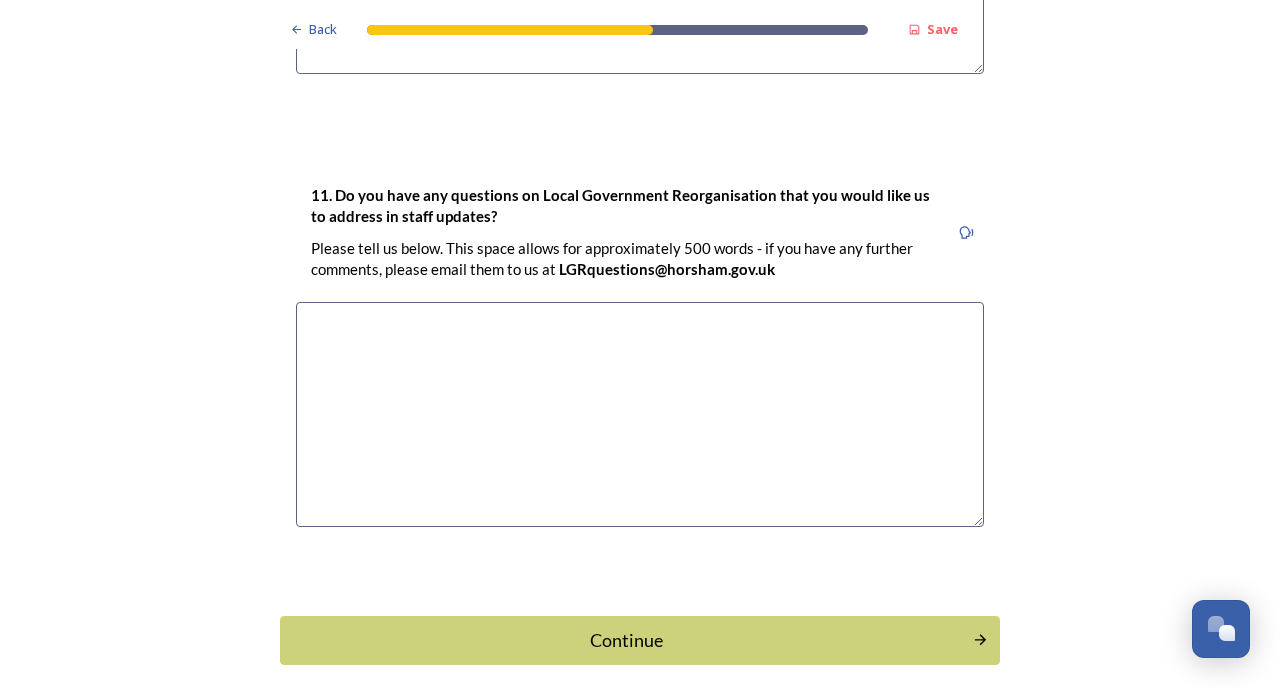 scroll, scrollTop: 5944, scrollLeft: 0, axis: vertical 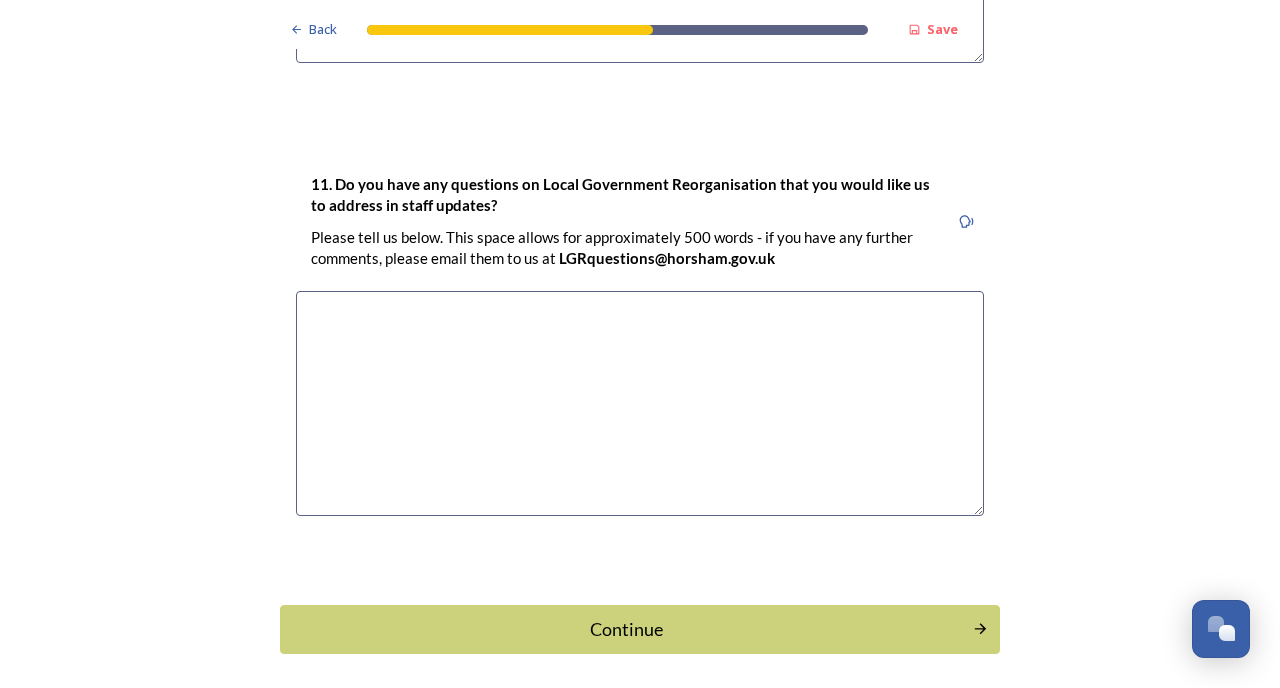click at bounding box center (640, 403) 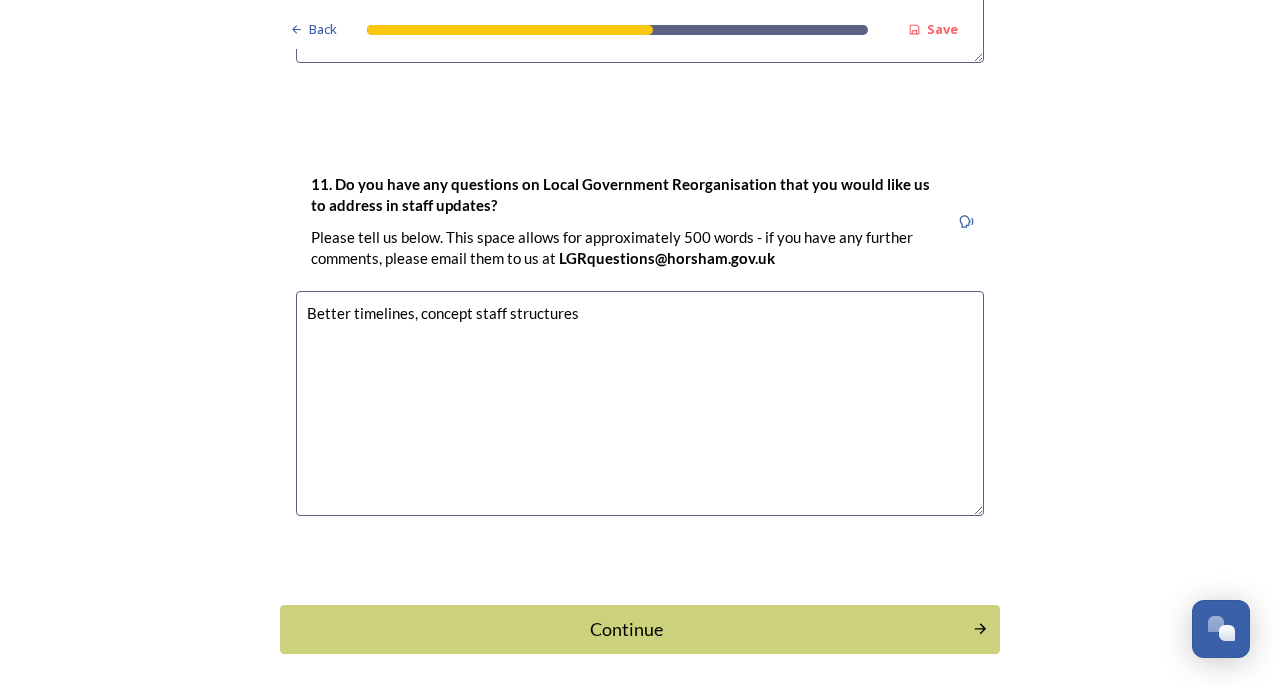 click on "Better timelines, concept staff structures" at bounding box center (640, 403) 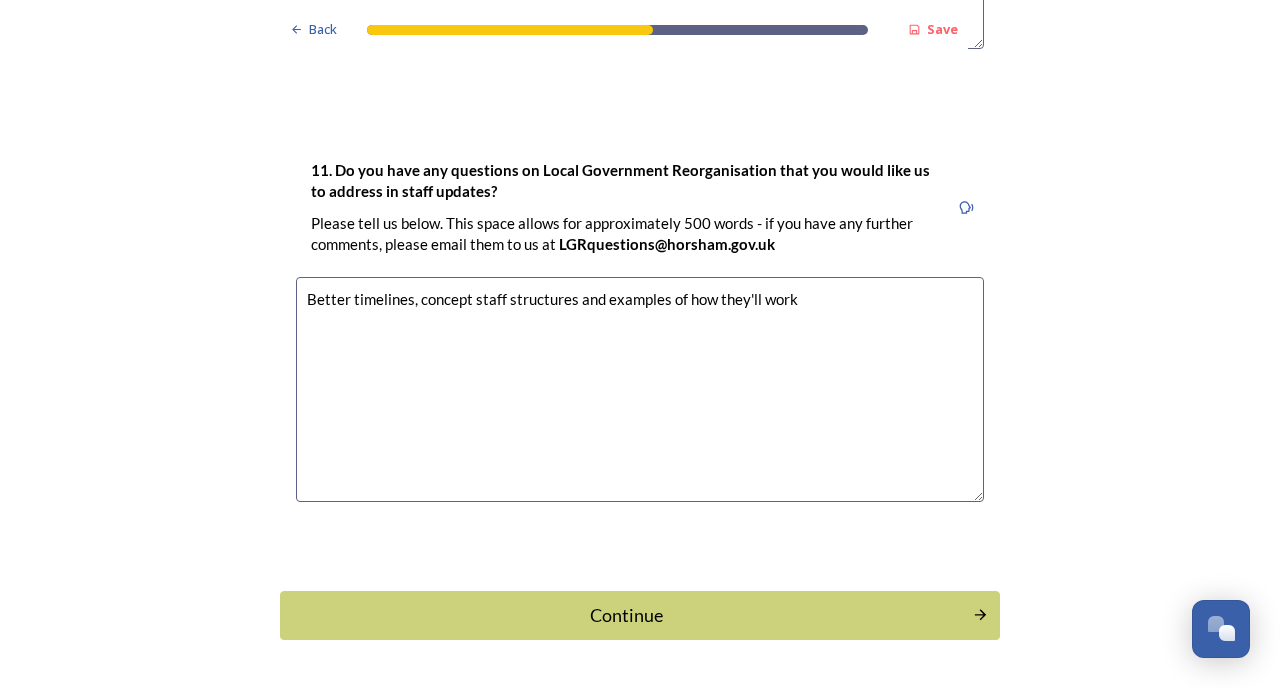 scroll, scrollTop: 6021, scrollLeft: 0, axis: vertical 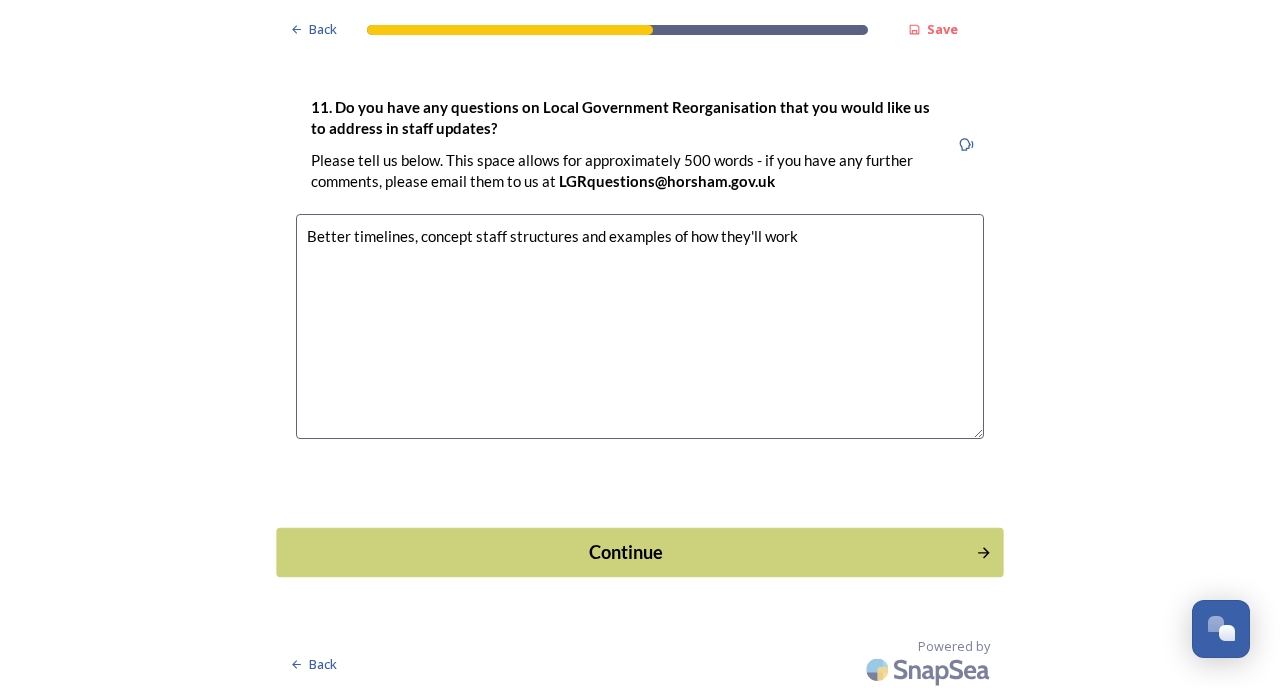 type on "Better timelines, concept staff structures and examples of how they'll work" 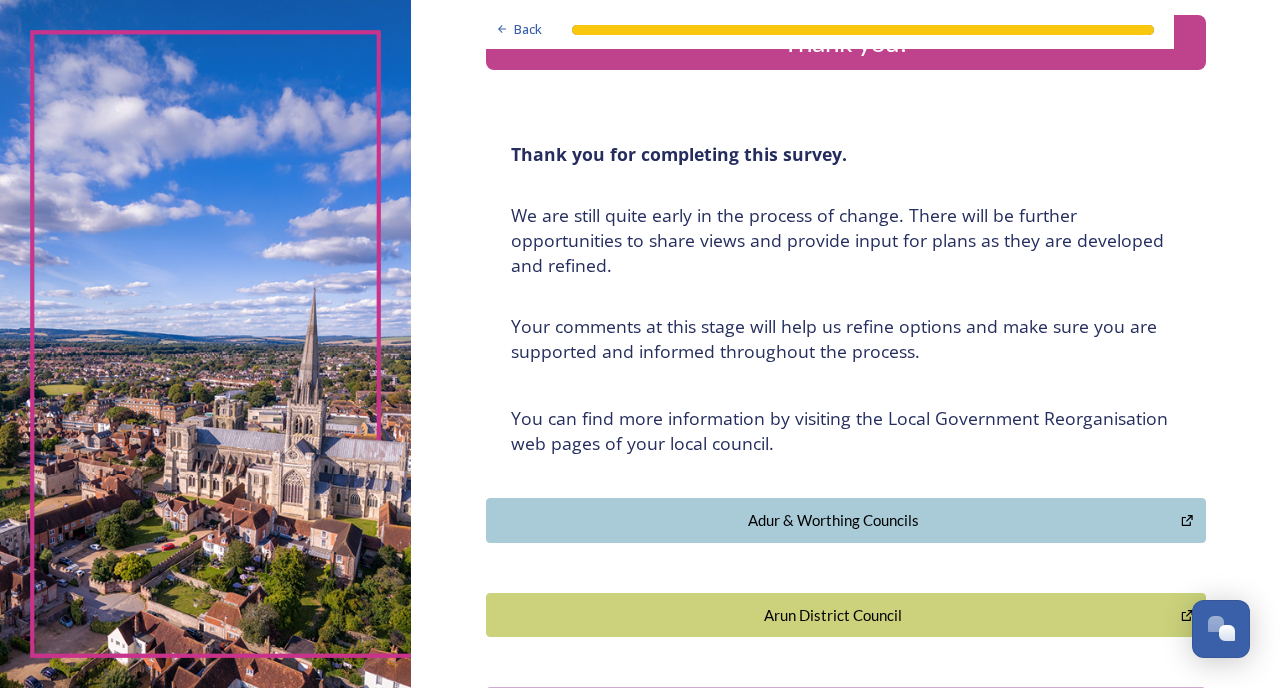 scroll, scrollTop: 0, scrollLeft: 0, axis: both 